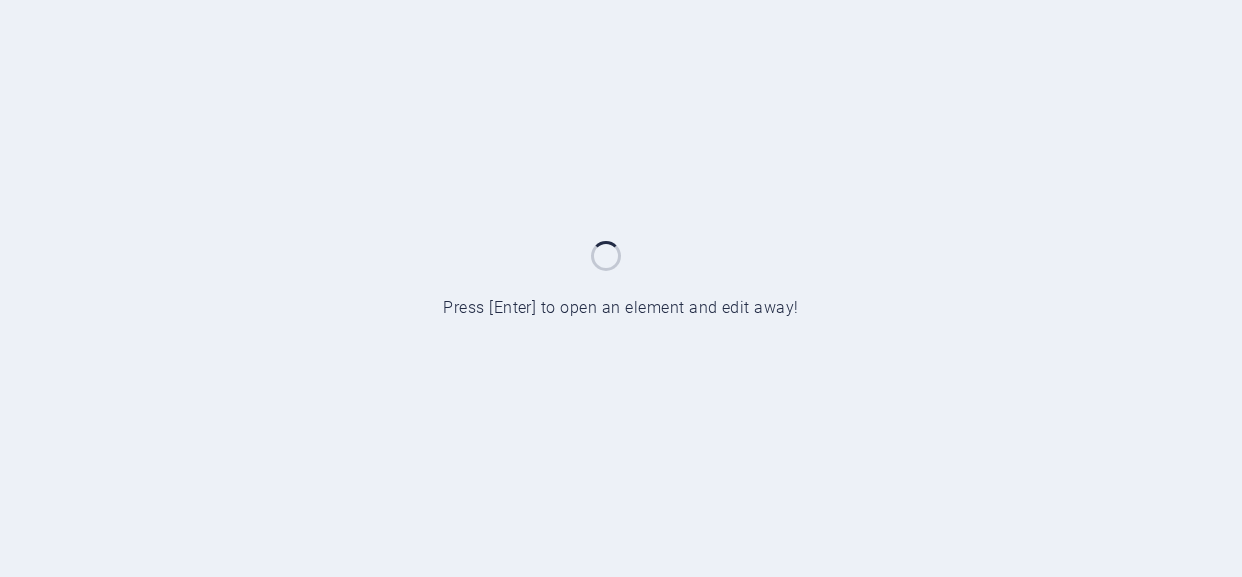 scroll, scrollTop: 0, scrollLeft: 0, axis: both 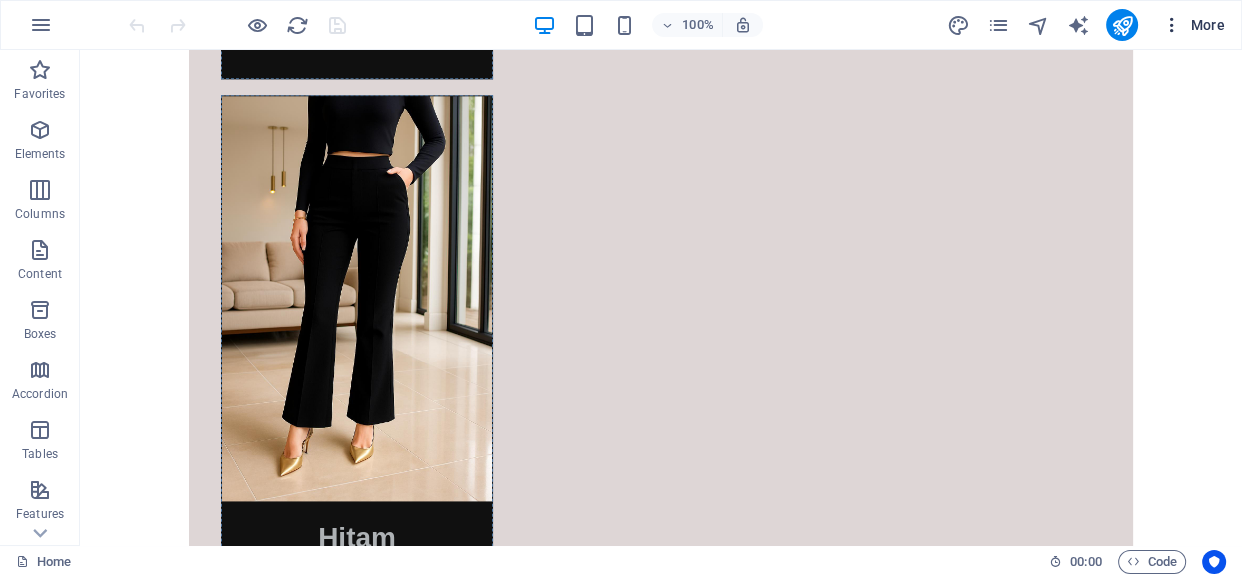click on "More" at bounding box center (1193, 25) 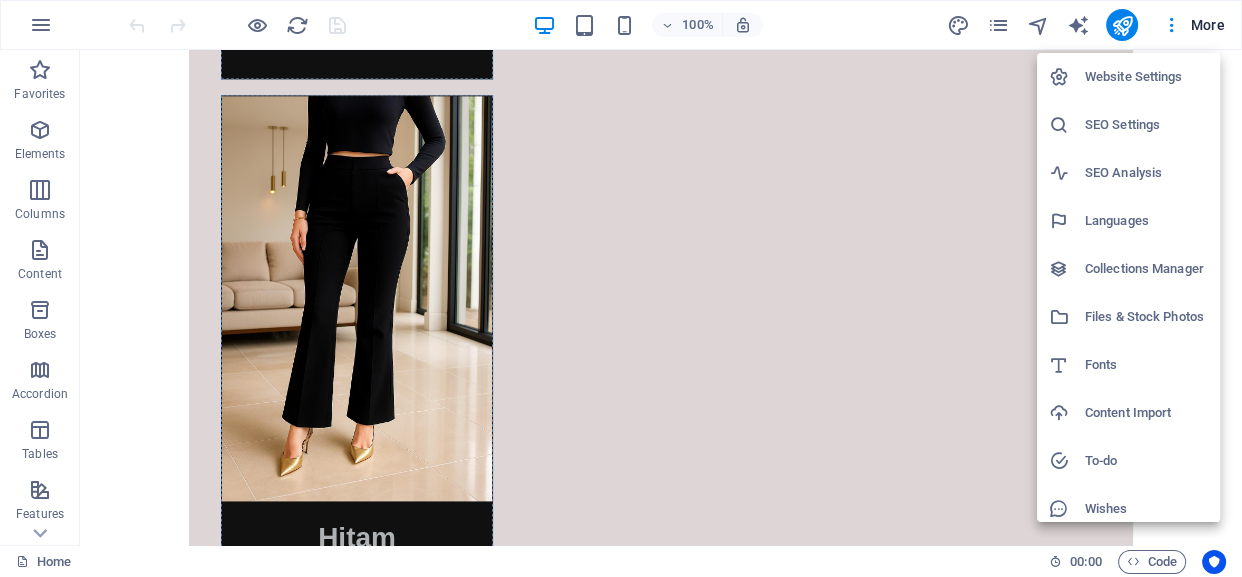click on "Files & Stock Photos" at bounding box center (1146, 317) 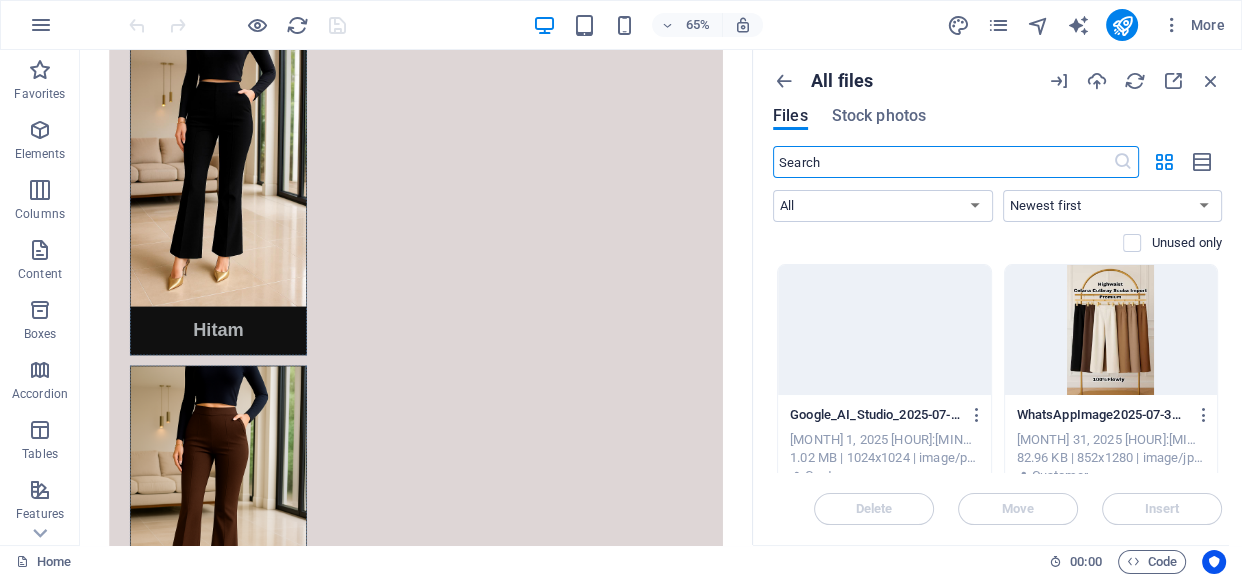 scroll, scrollTop: 2384, scrollLeft: 0, axis: vertical 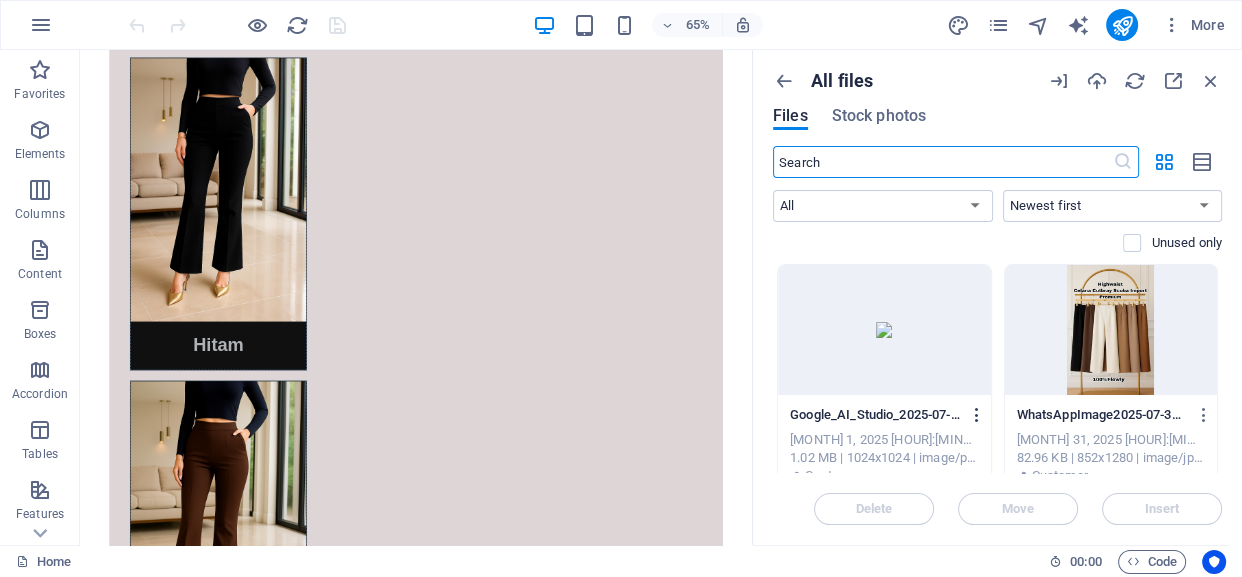 click at bounding box center (977, 415) 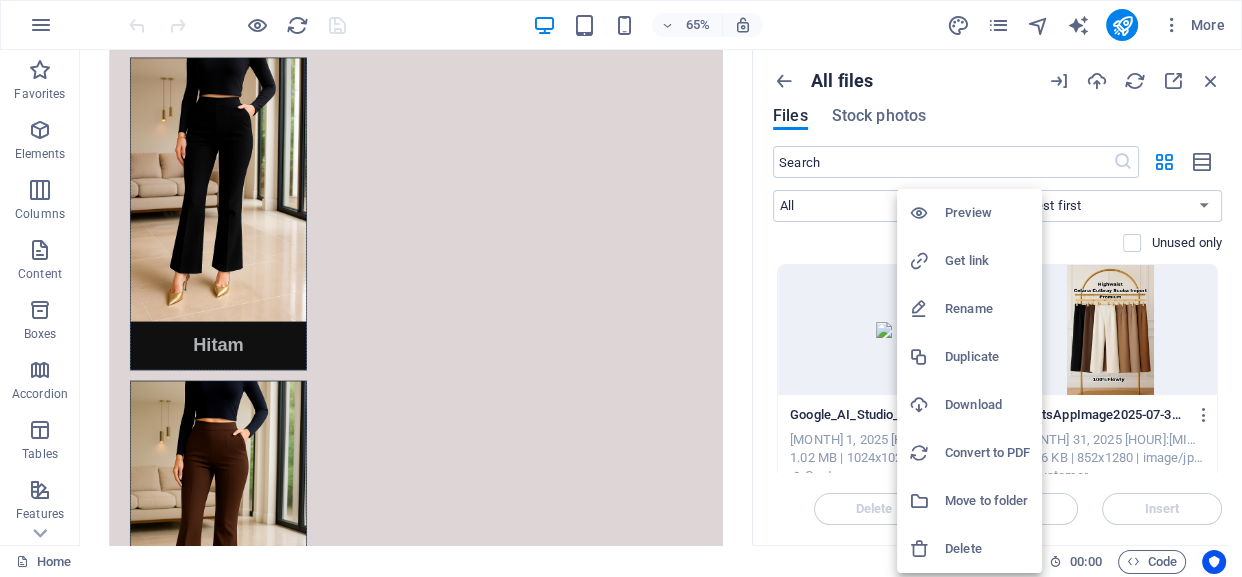 click on "Delete" at bounding box center [987, 549] 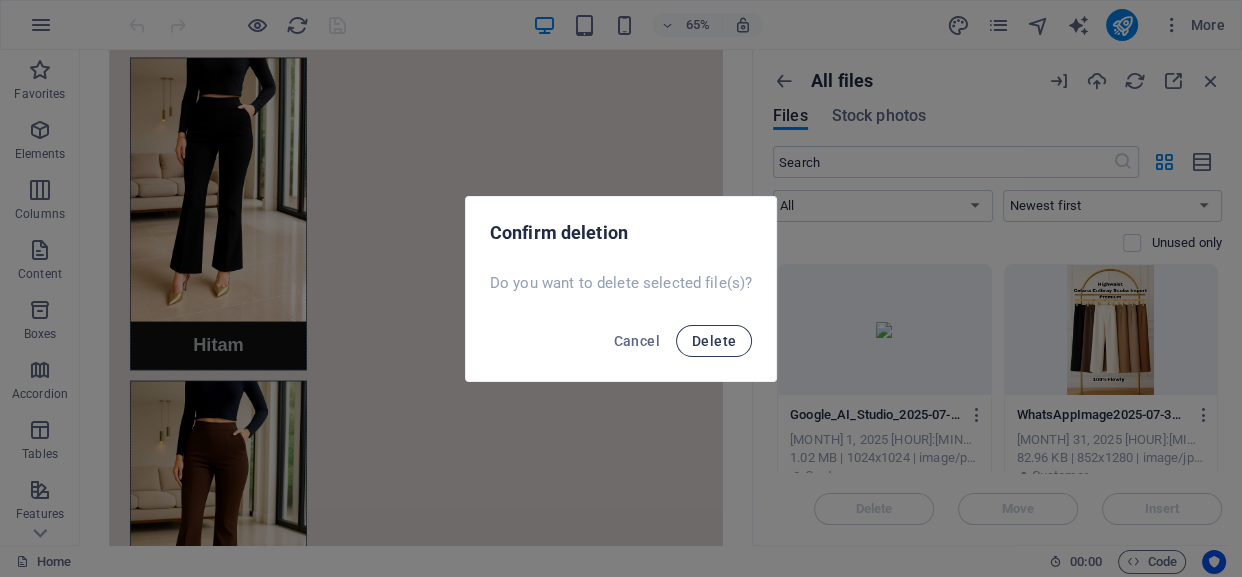 click on "Delete" at bounding box center [714, 341] 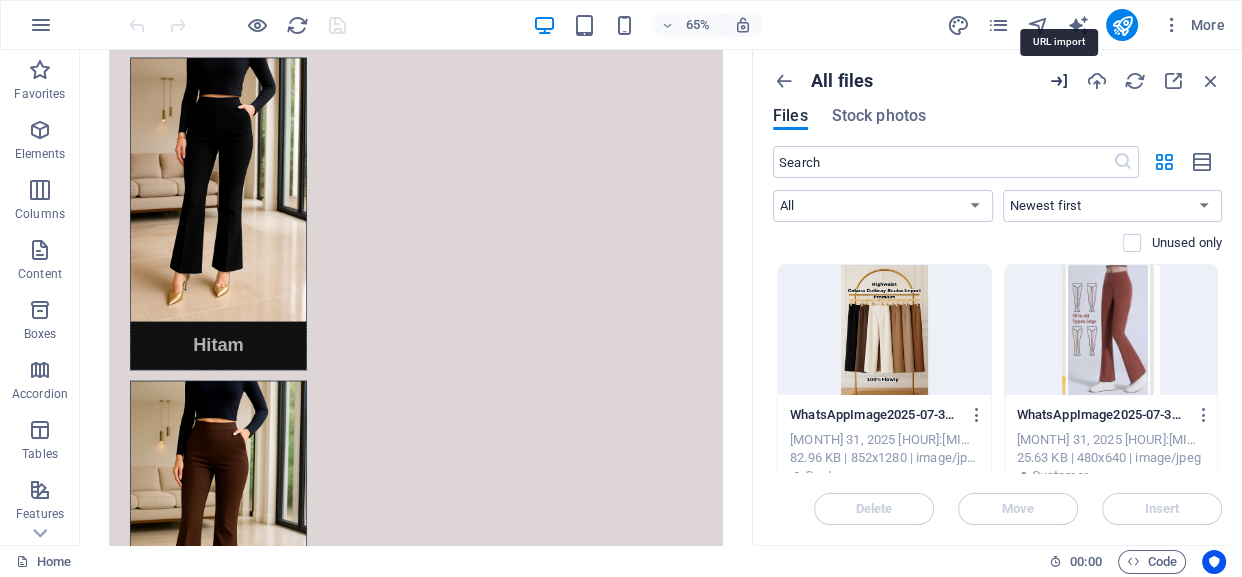 click at bounding box center (1059, 81) 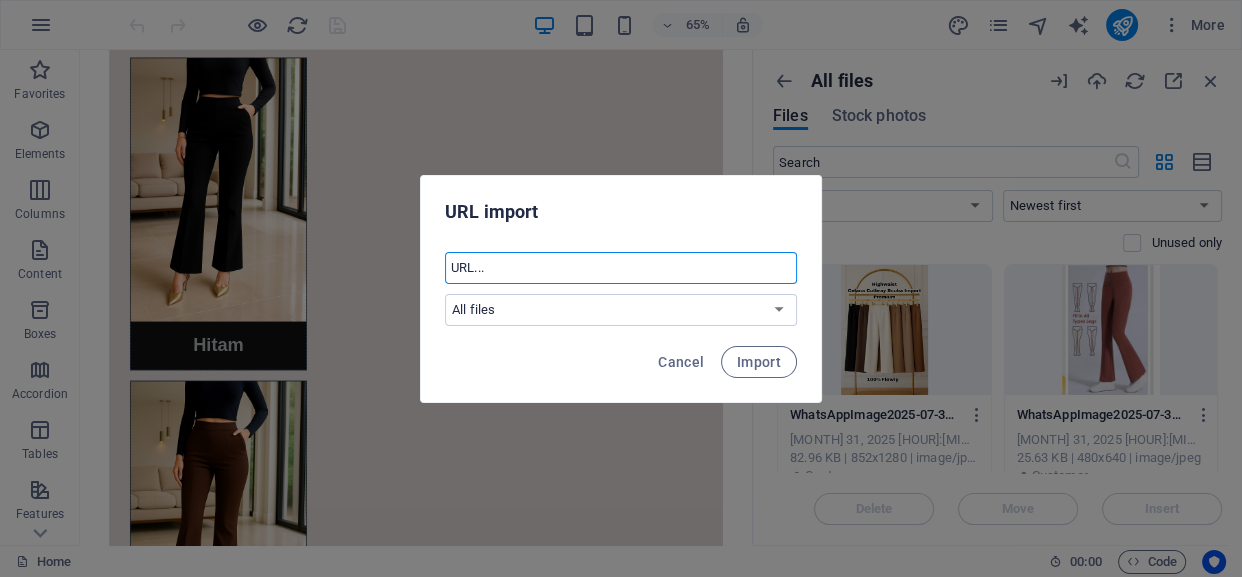 click at bounding box center [621, 268] 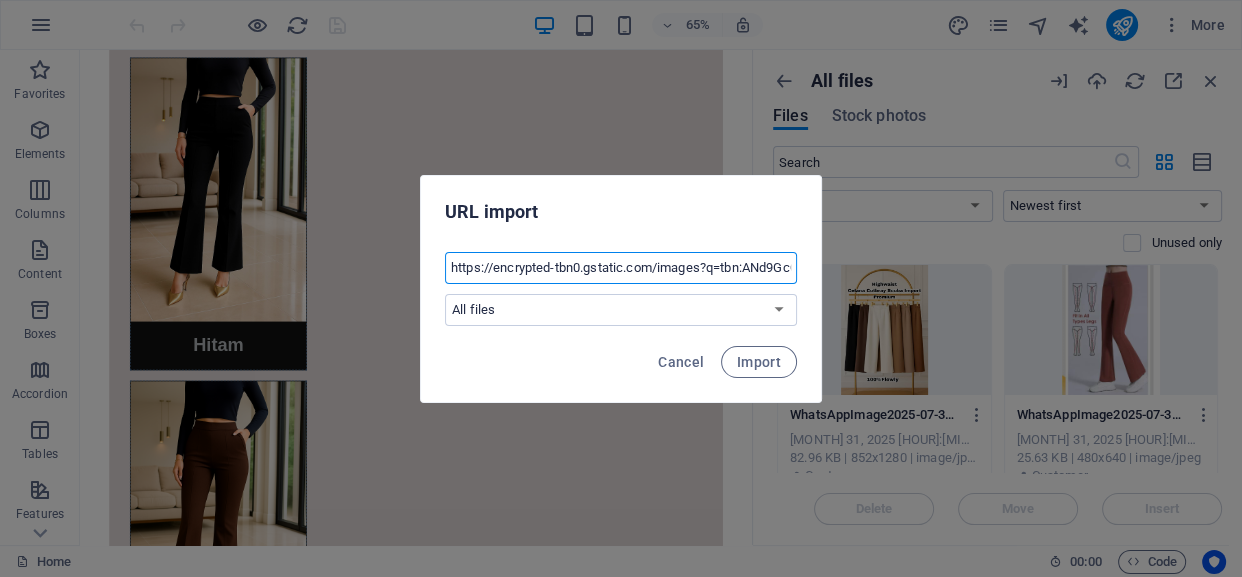 scroll, scrollTop: 0, scrollLeft: 282, axis: horizontal 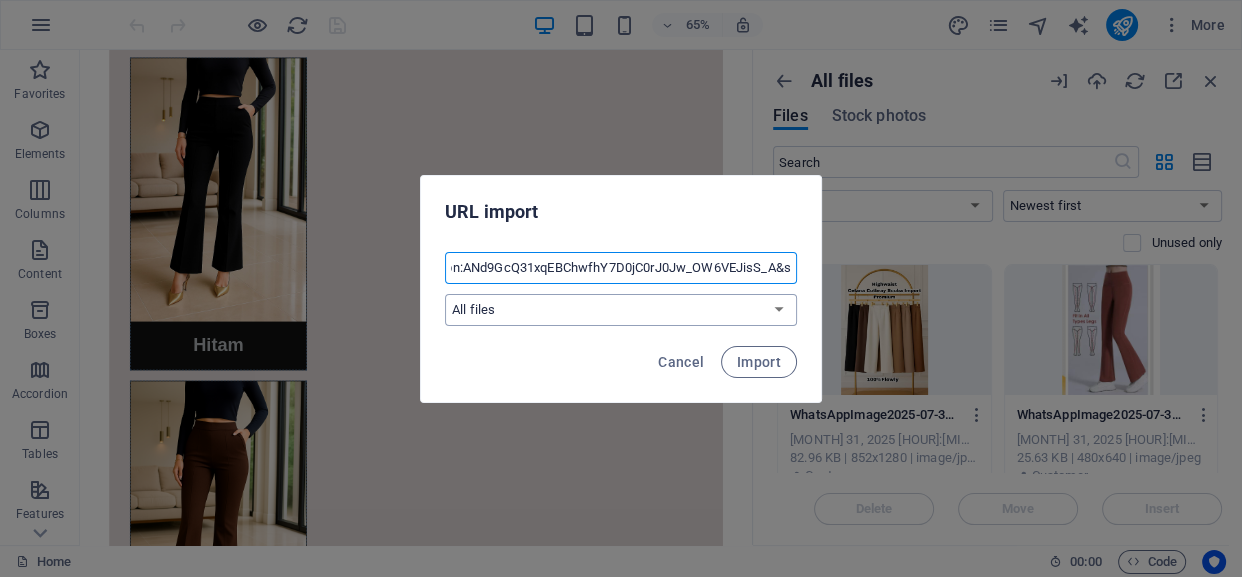 type on "https://encrypted-tbn0.gstatic.com/images?q=tbn:ANd9GcQ31xqEBChwfhY7D0jC0rJ0Jw_OW6VEJisS_A&s" 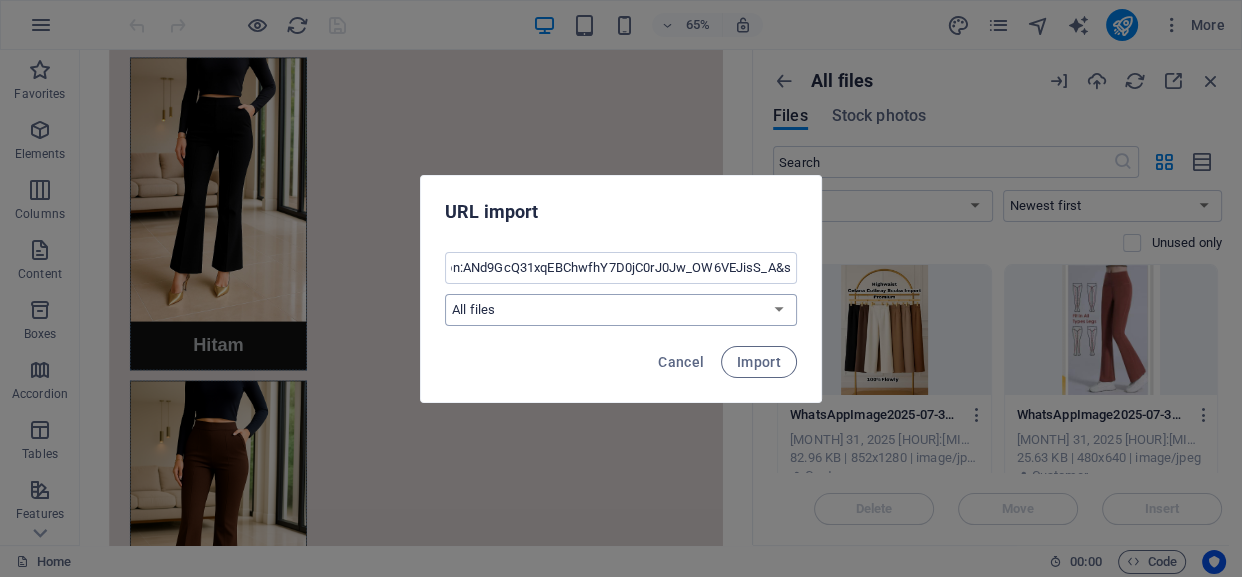 scroll, scrollTop: 0, scrollLeft: 0, axis: both 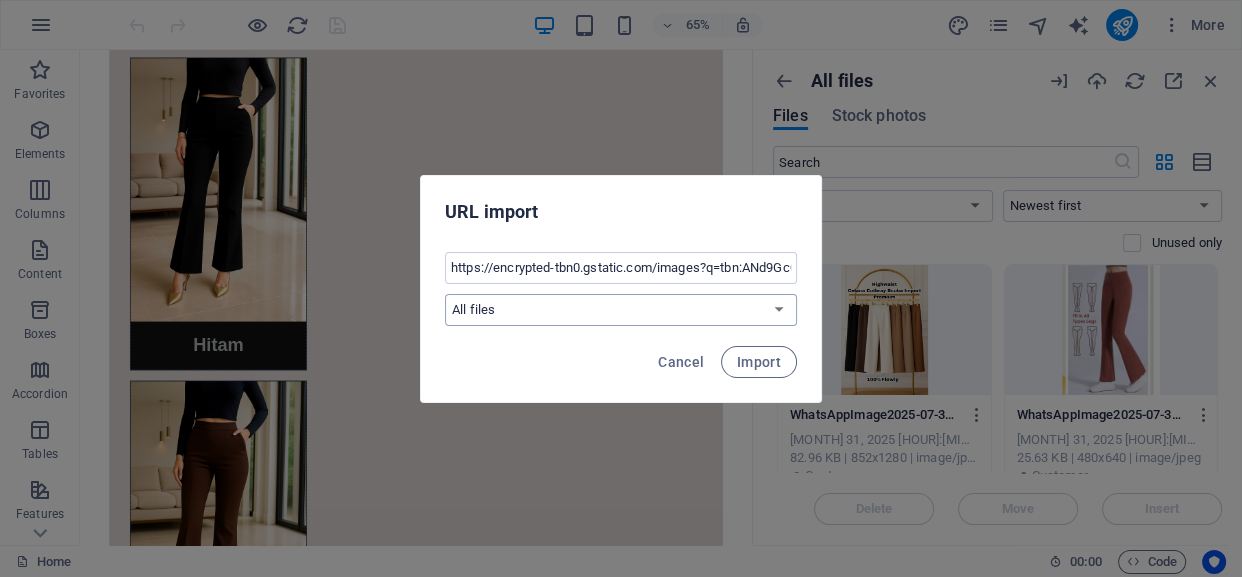 click on "All files Cutbray" at bounding box center [621, 310] 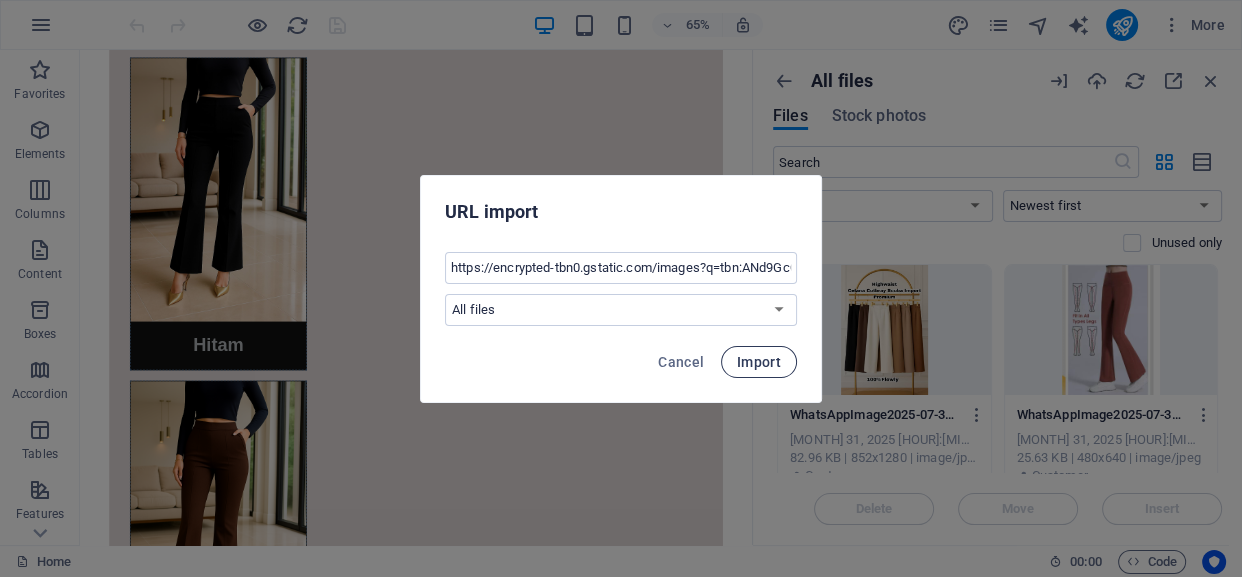 click on "Import" at bounding box center (759, 362) 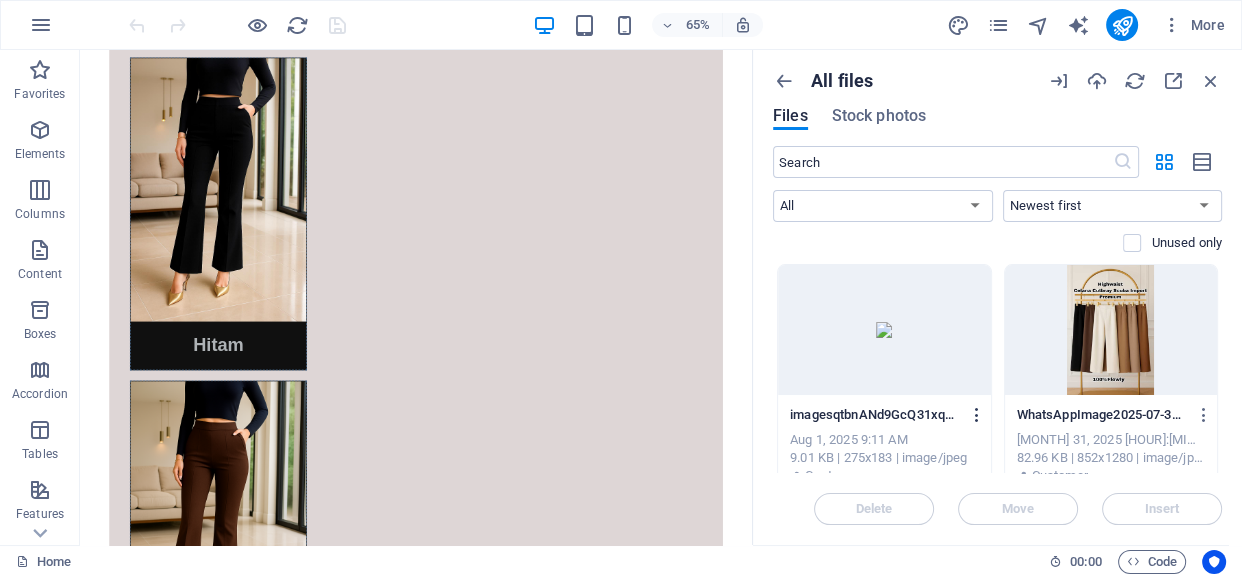 click at bounding box center (977, 415) 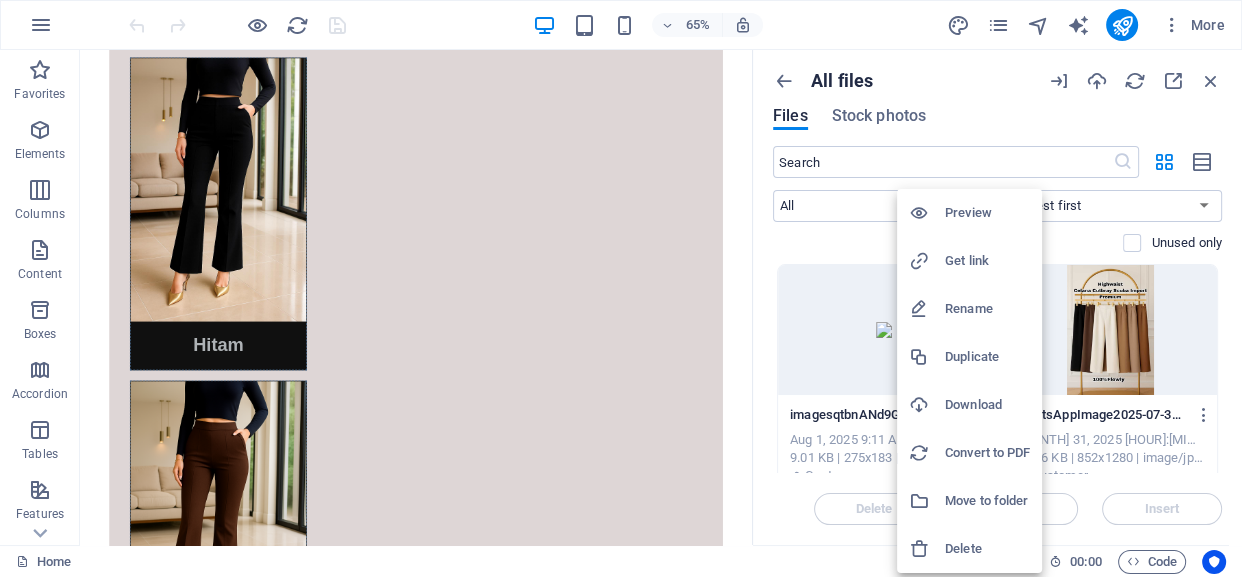 click at bounding box center (621, 288) 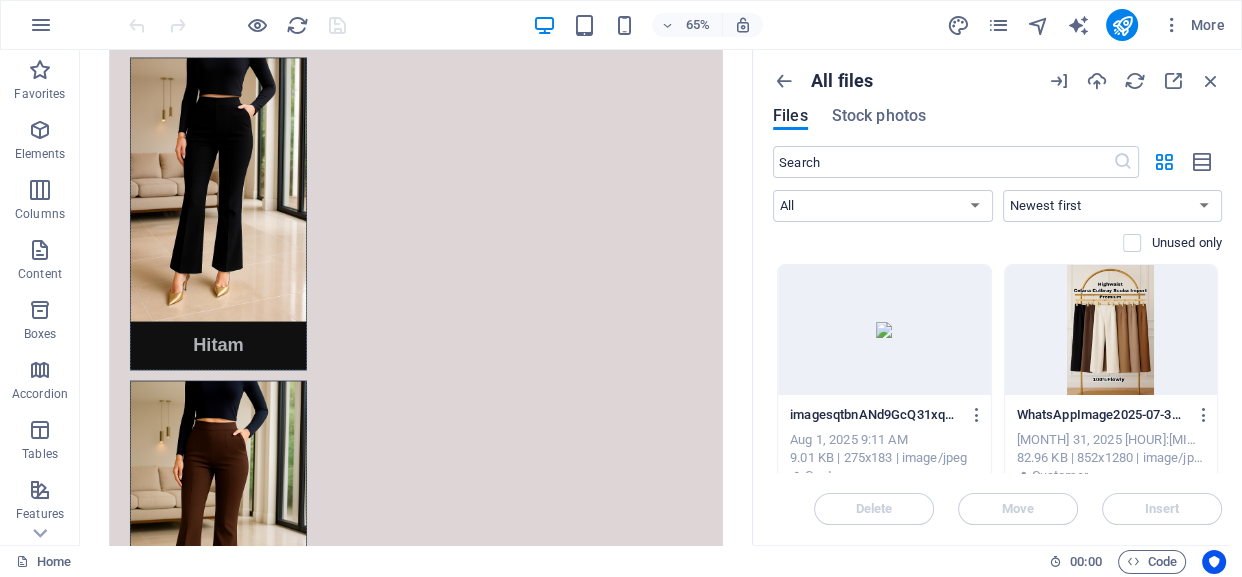 click at bounding box center [884, 330] 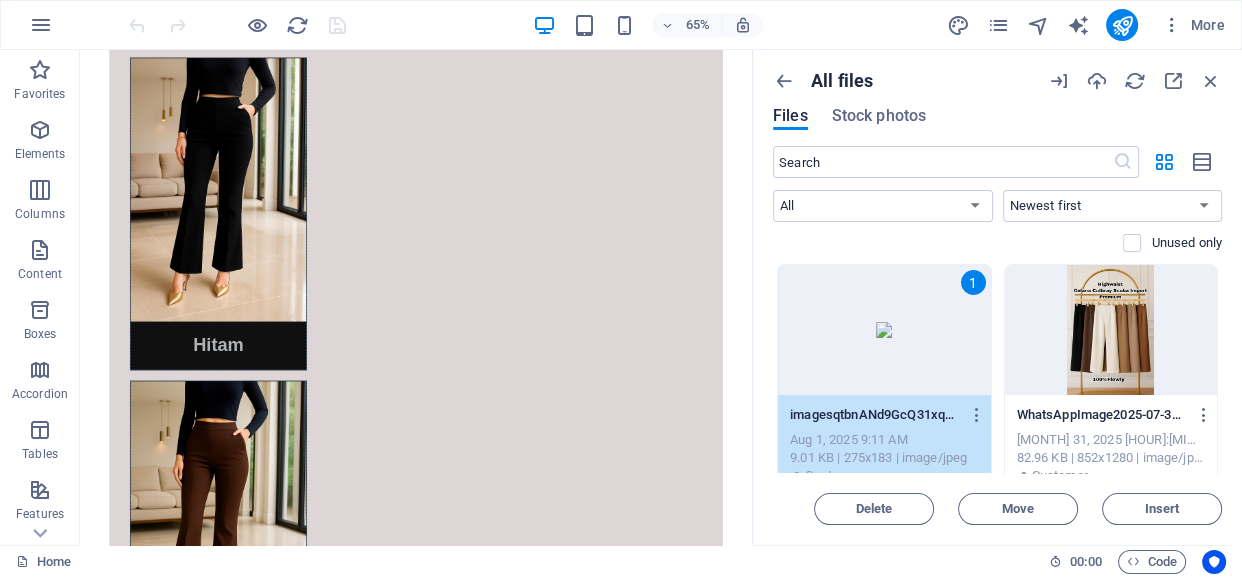 click on "1" at bounding box center (884, 330) 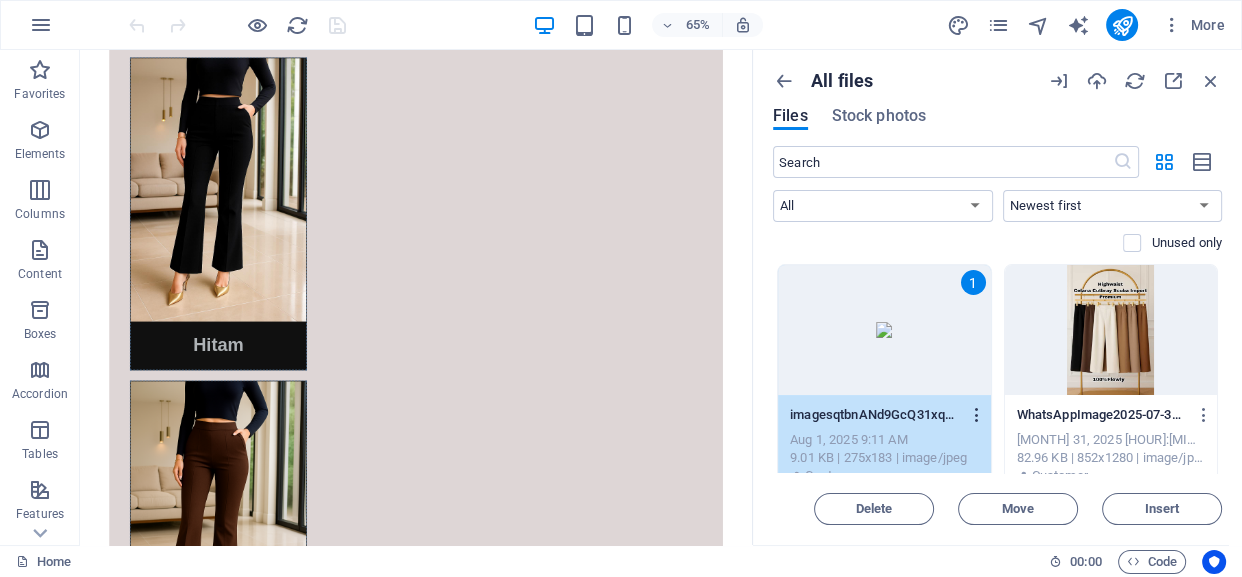 click at bounding box center (977, 415) 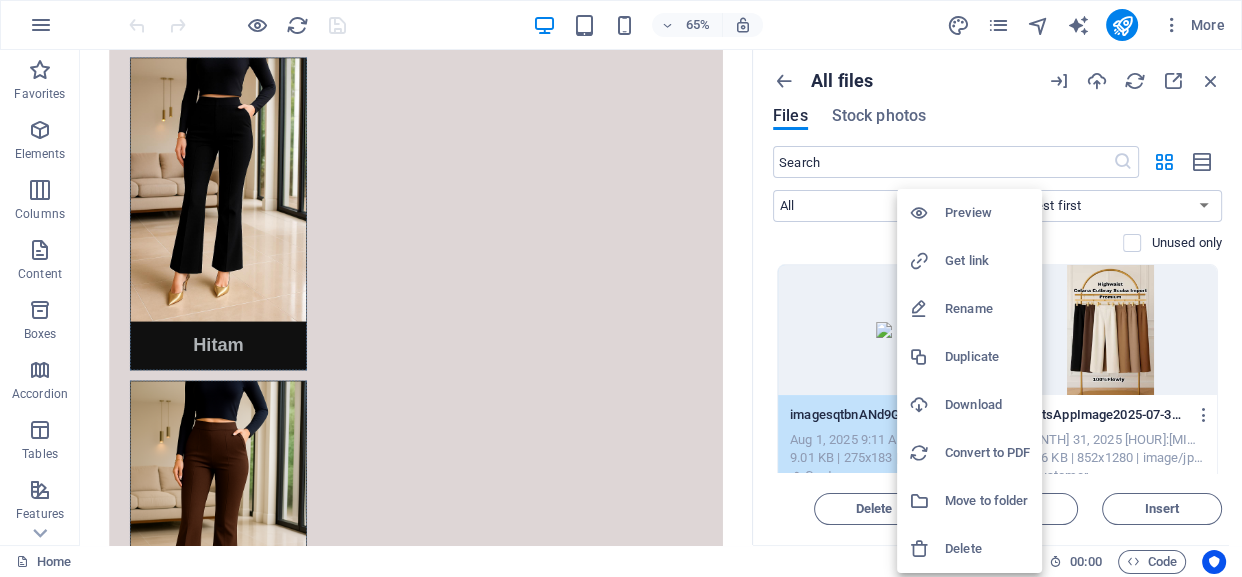 click on "Delete" at bounding box center (987, 549) 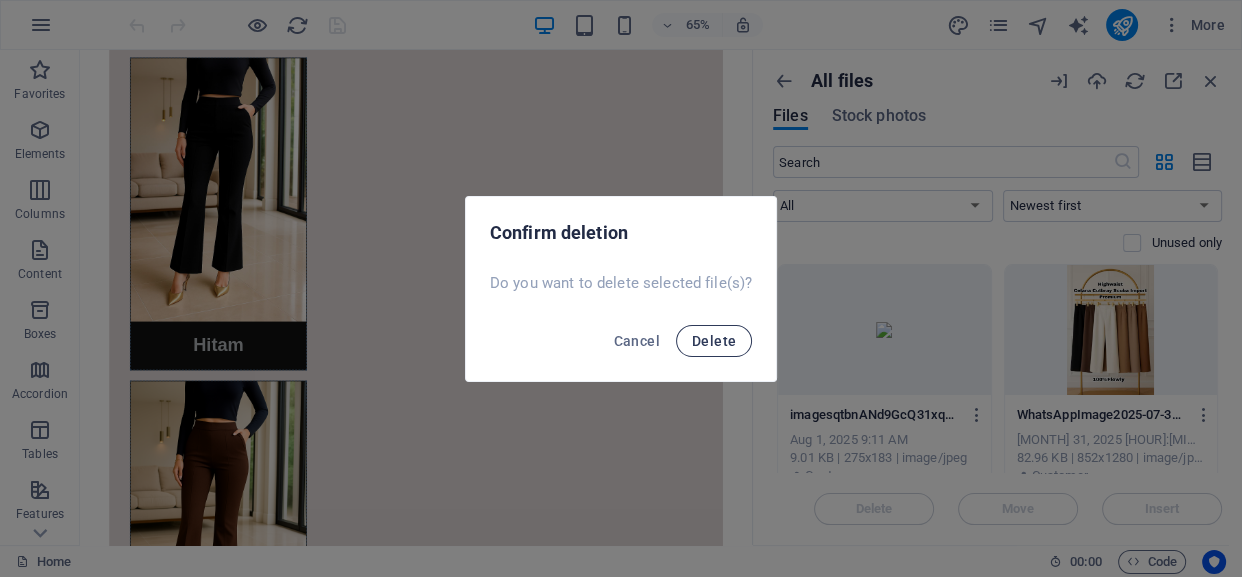 click on "Delete" at bounding box center (714, 341) 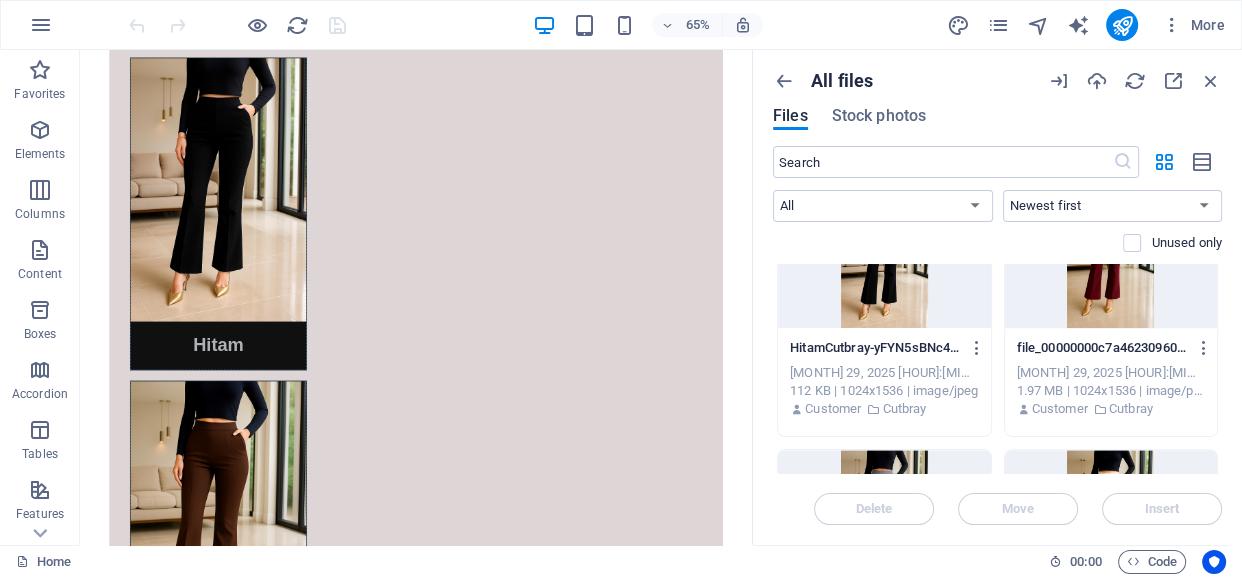 scroll, scrollTop: 2020, scrollLeft: 0, axis: vertical 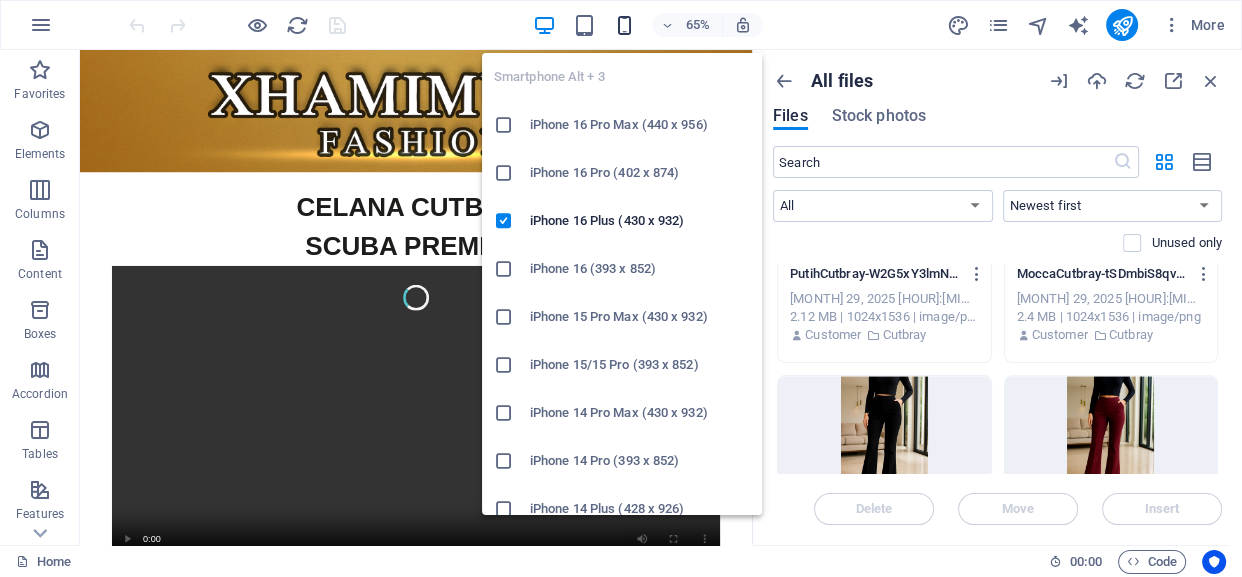 click at bounding box center (623, 25) 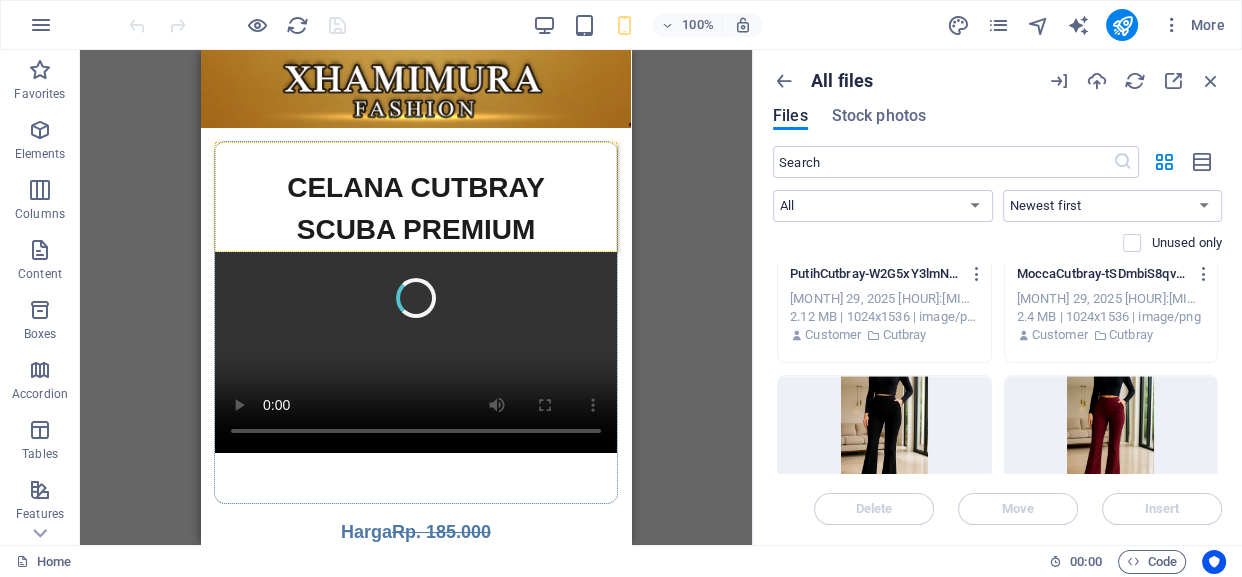 click on "Drag here to replace the existing content. Press “Ctrl” if you want to create a new element.
Container   Container   Container   H1   Container   Container   Container   Container   Video   Container   H2   Container   Image   Container   Cards   Container   Container   Image   Container   H4   Container   Container   Image   Container   Slider   Text image overlap   Image   Text image overlap   Text image overlap   Slider   Container   HTML   Logo   Footer Skadi   Container   Spacer   Image" at bounding box center (416, 297) 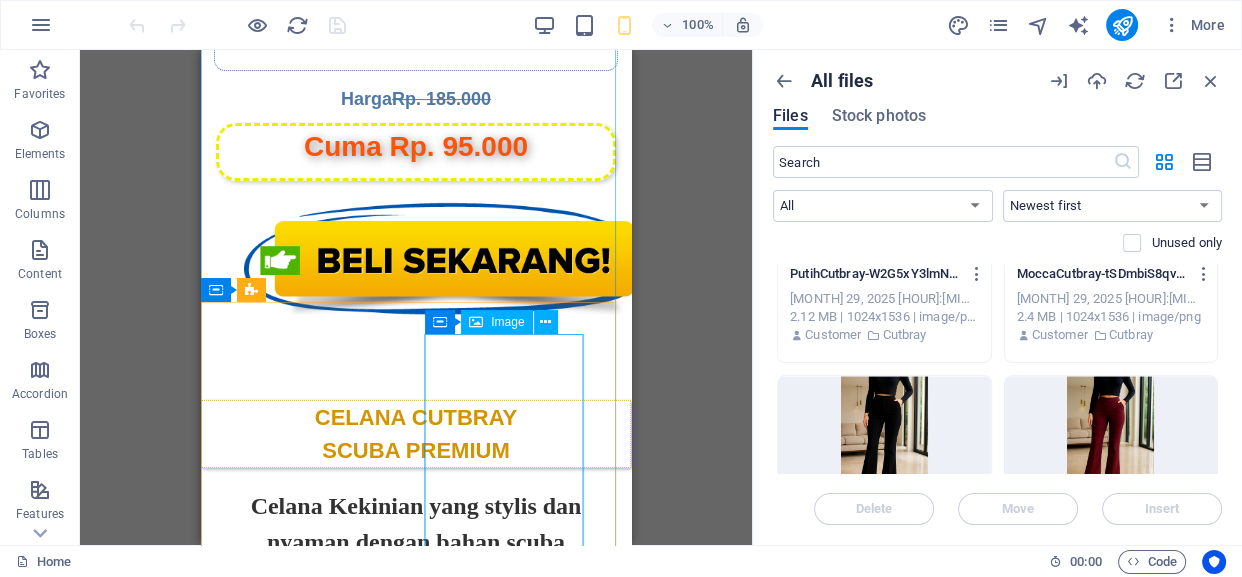 scroll, scrollTop: 1300, scrollLeft: 0, axis: vertical 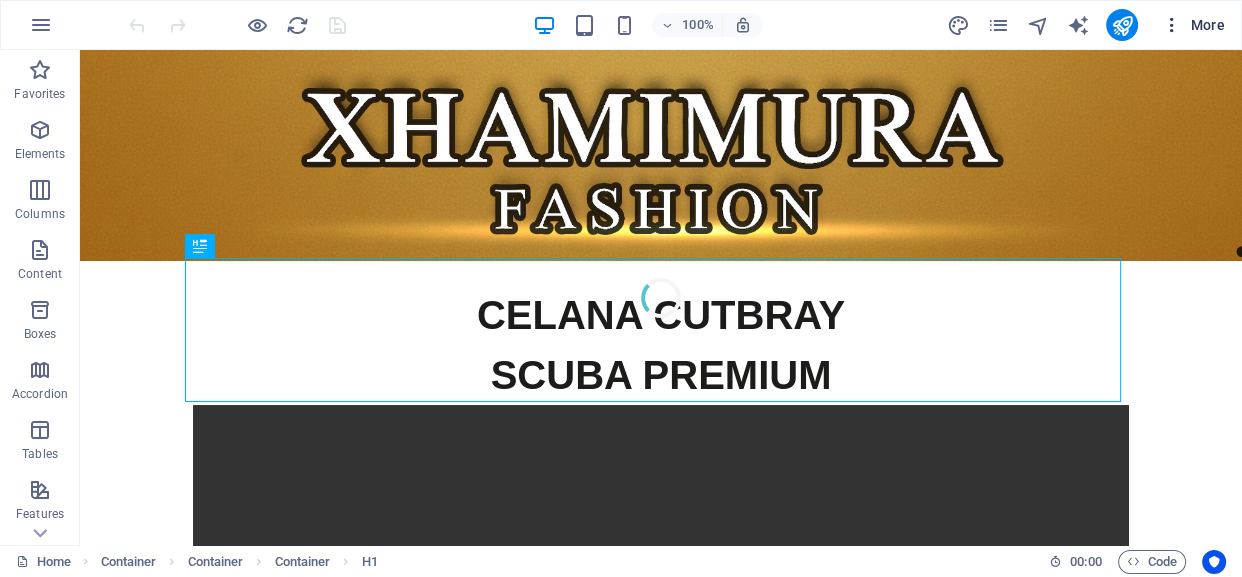 click on "More" at bounding box center [1193, 25] 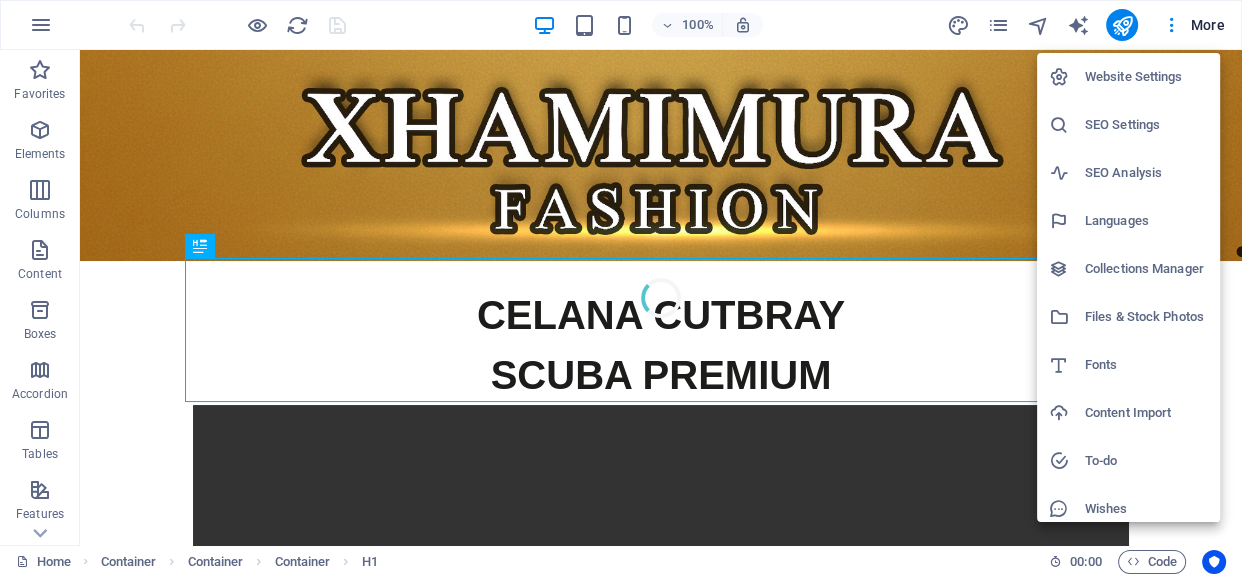 click at bounding box center (621, 288) 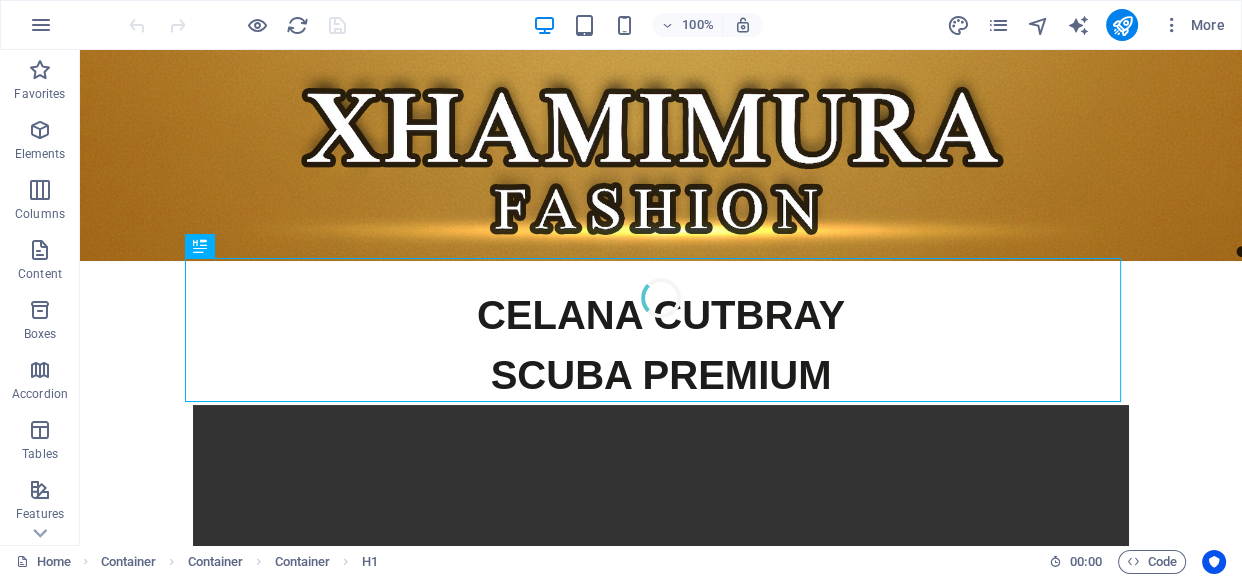 click 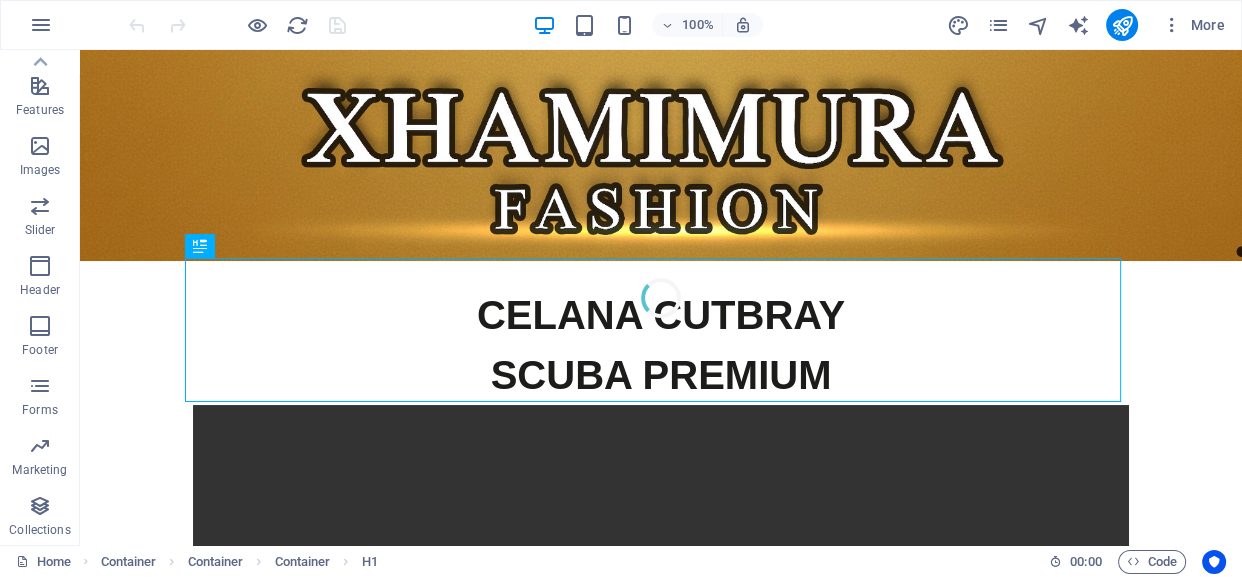 click on "Collections" at bounding box center [39, 530] 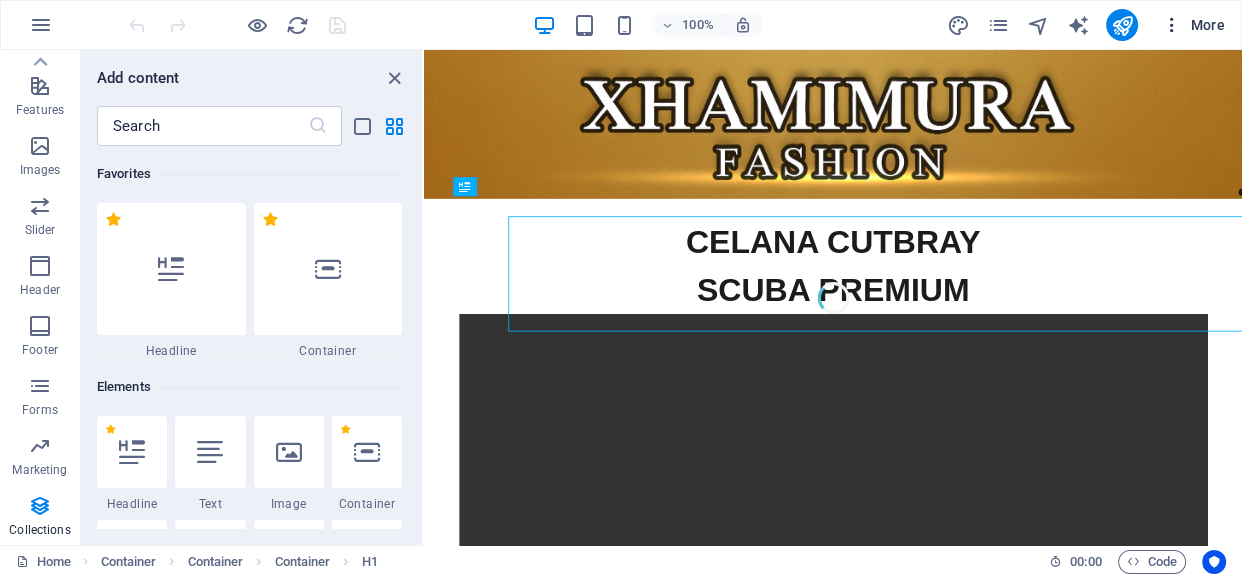 click at bounding box center (1172, 25) 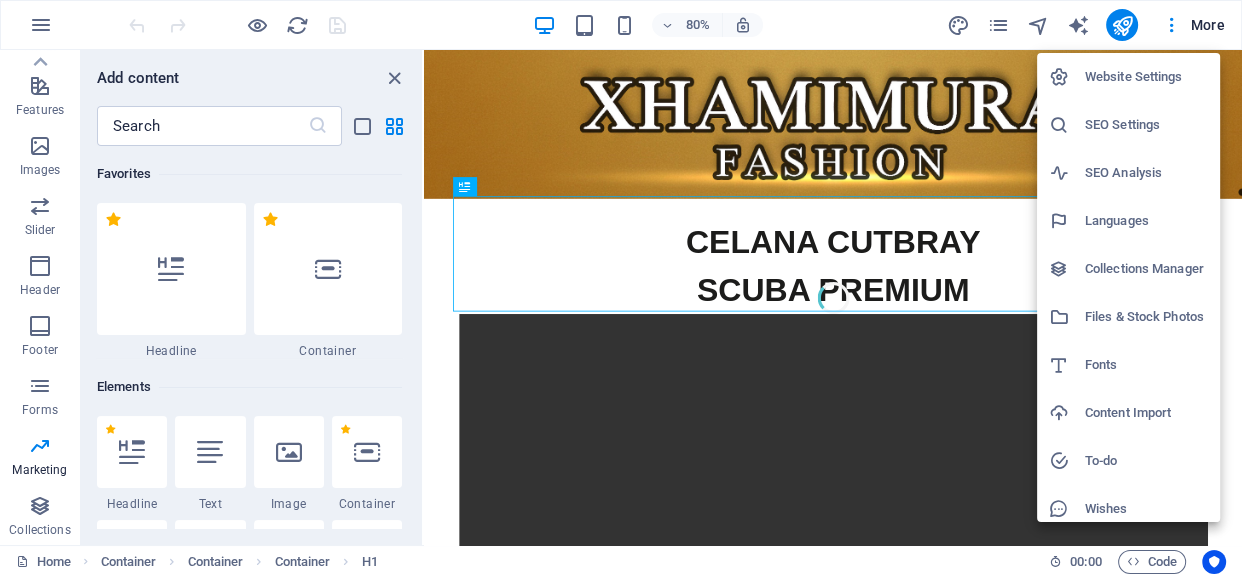 scroll, scrollTop: 17115, scrollLeft: 0, axis: vertical 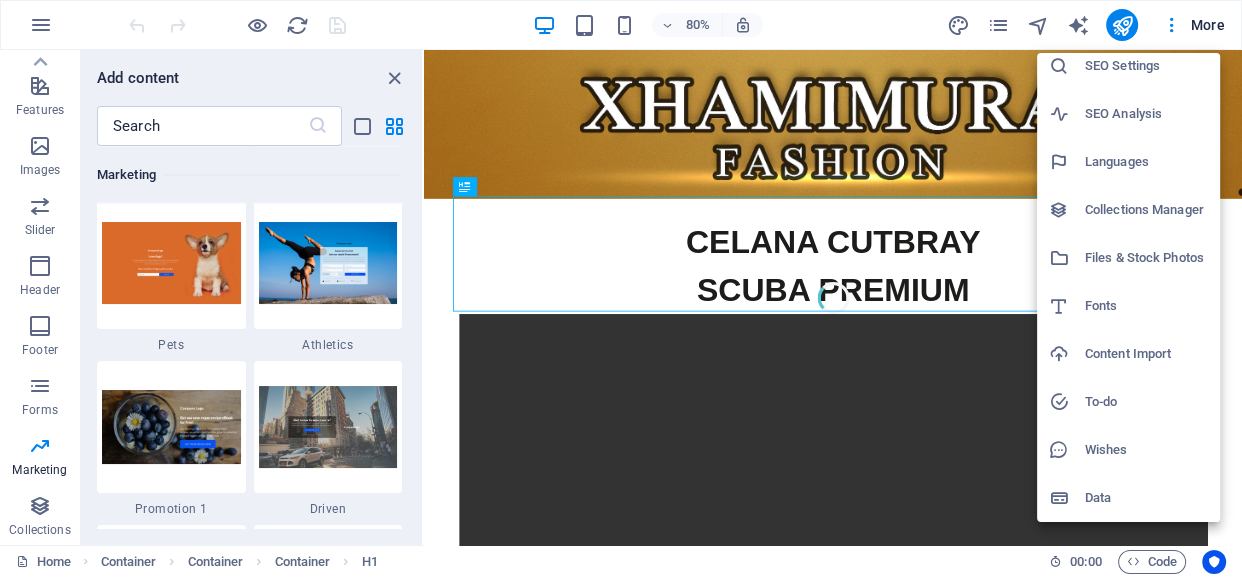 click at bounding box center [621, 288] 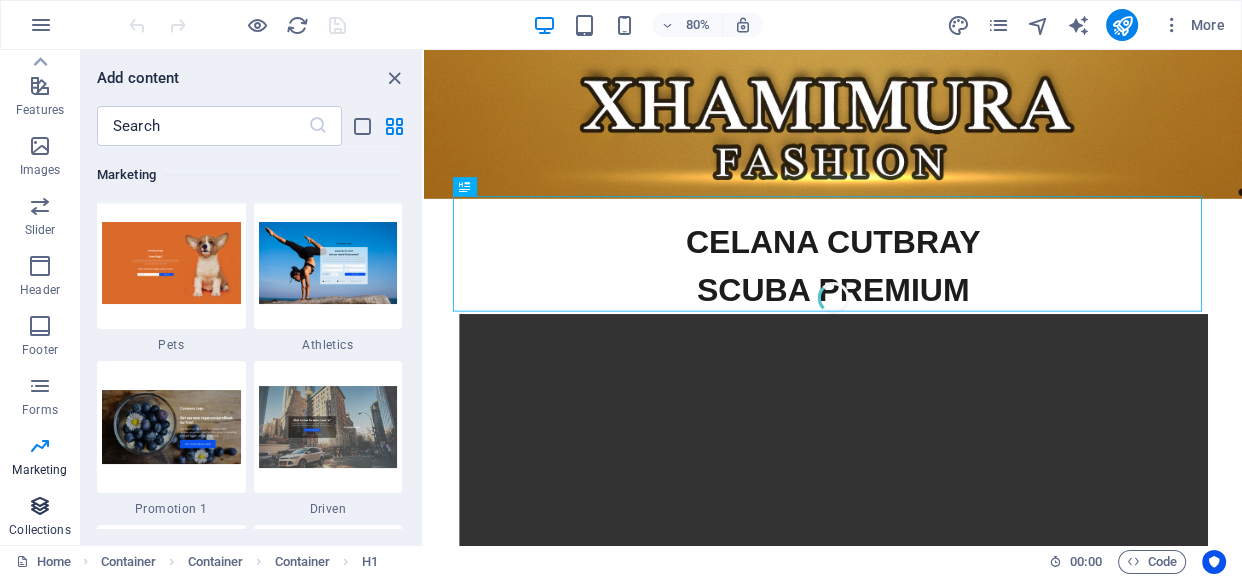 click at bounding box center [40, 506] 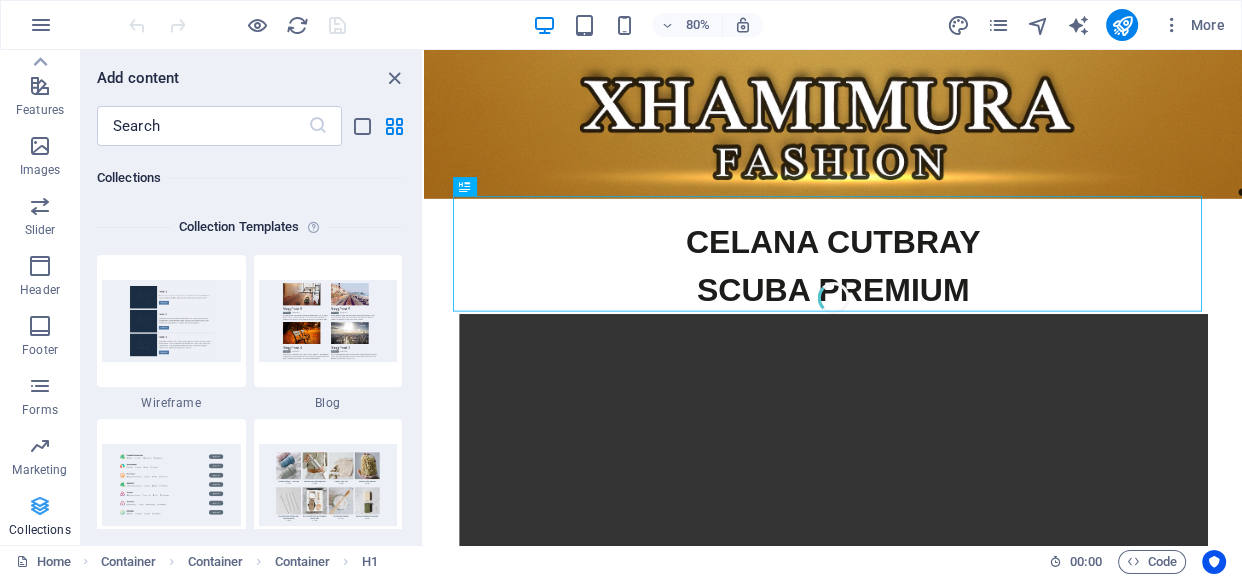 scroll, scrollTop: 18302, scrollLeft: 0, axis: vertical 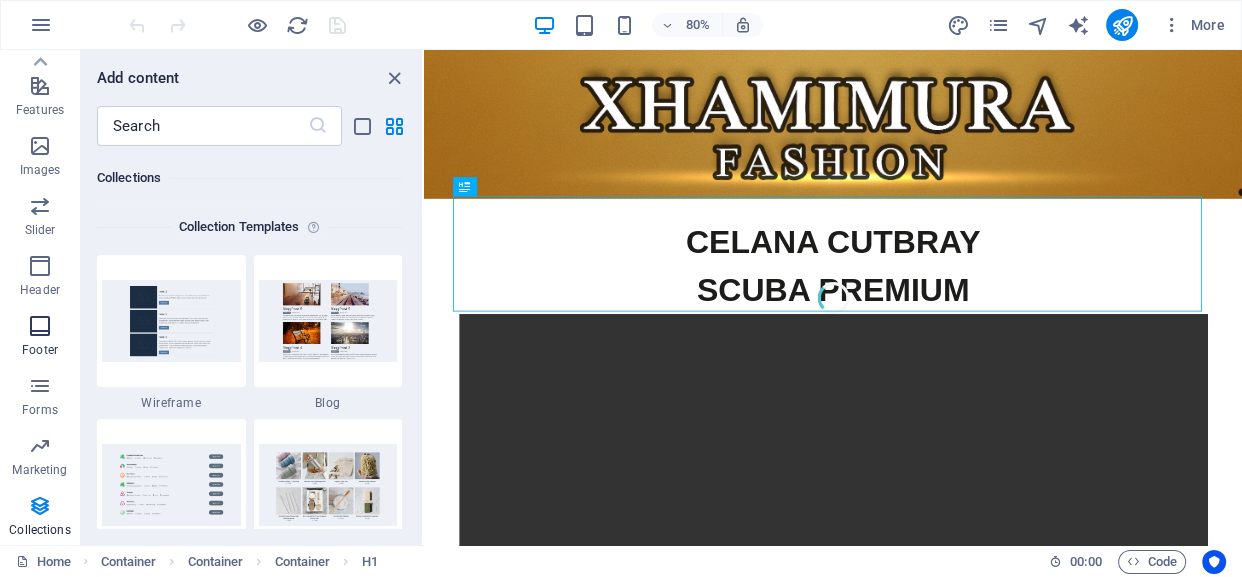 click on "Footer" at bounding box center (40, 350) 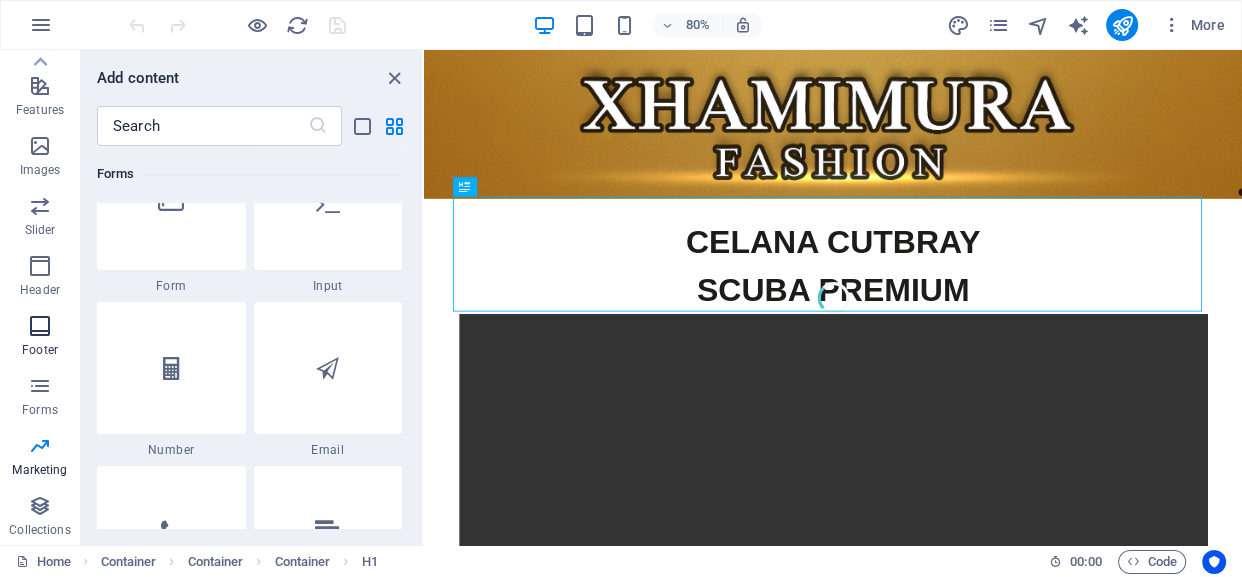 scroll, scrollTop: 13236, scrollLeft: 0, axis: vertical 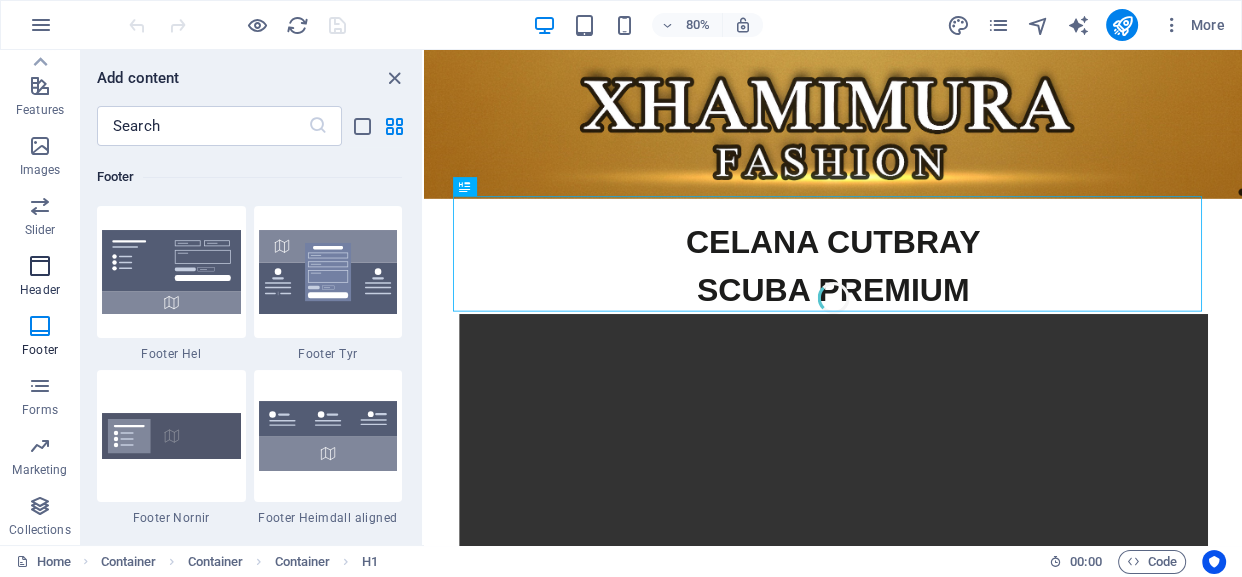 click at bounding box center (40, 266) 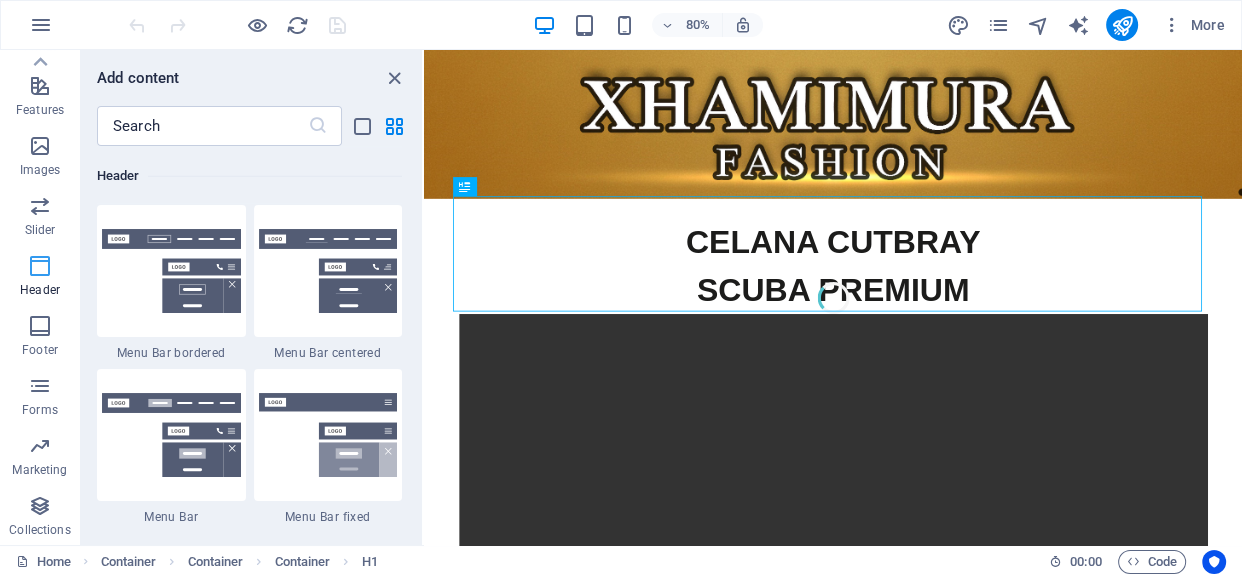 scroll, scrollTop: 12040, scrollLeft: 0, axis: vertical 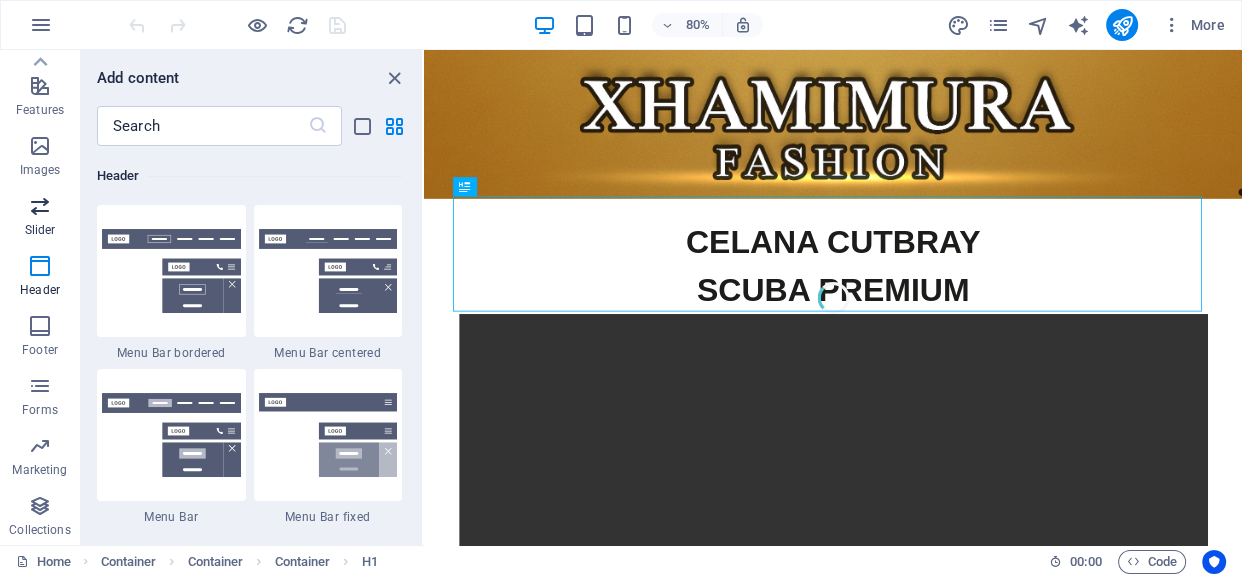 click on "Slider" at bounding box center (40, 218) 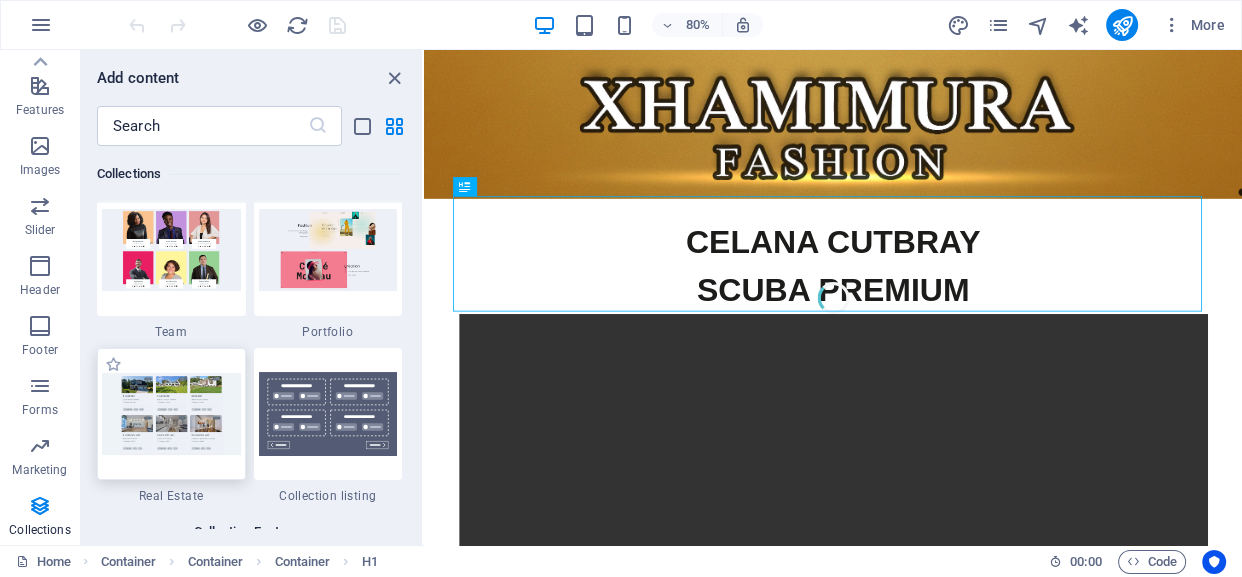 scroll, scrollTop: 18367, scrollLeft: 0, axis: vertical 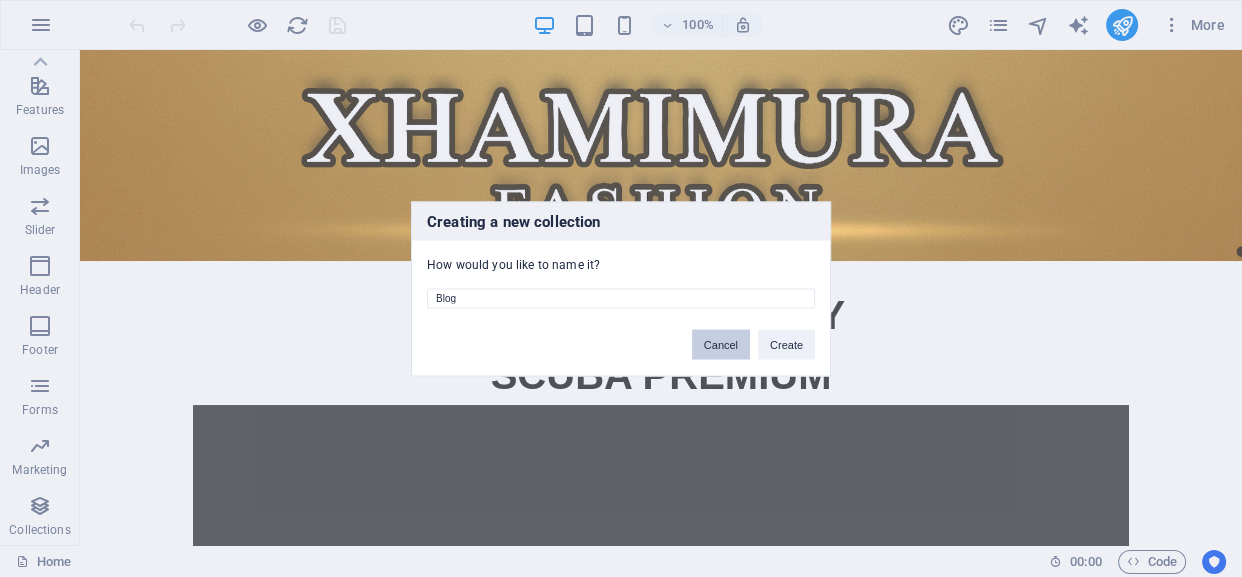 click on "Cancel" at bounding box center [721, 344] 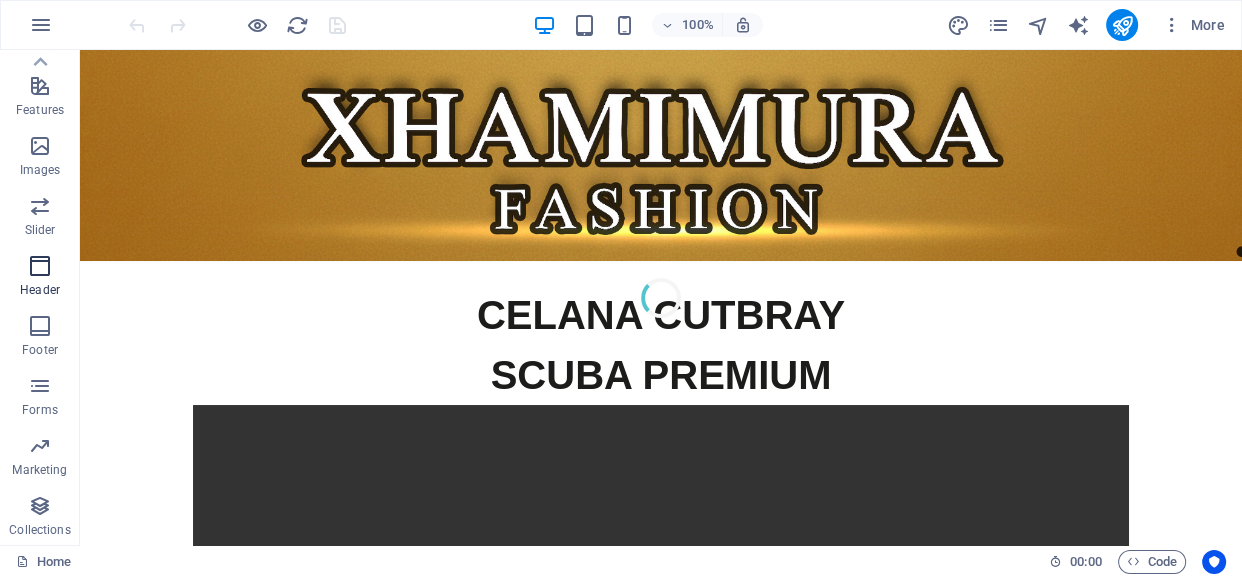 click on "Header" at bounding box center [40, 278] 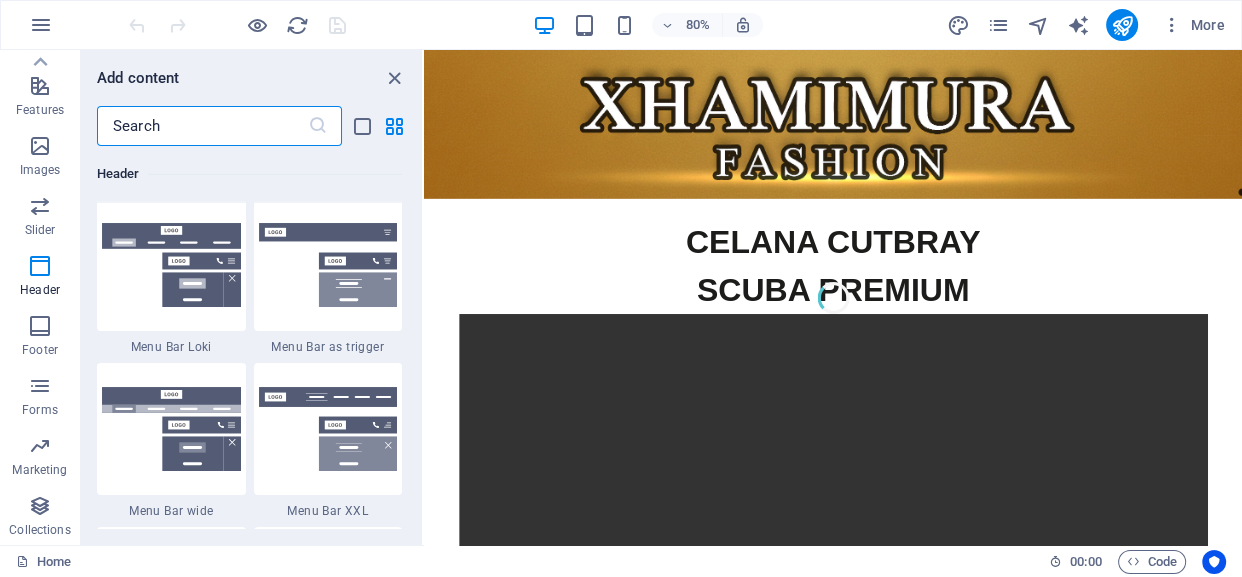 scroll, scrollTop: 12040, scrollLeft: 0, axis: vertical 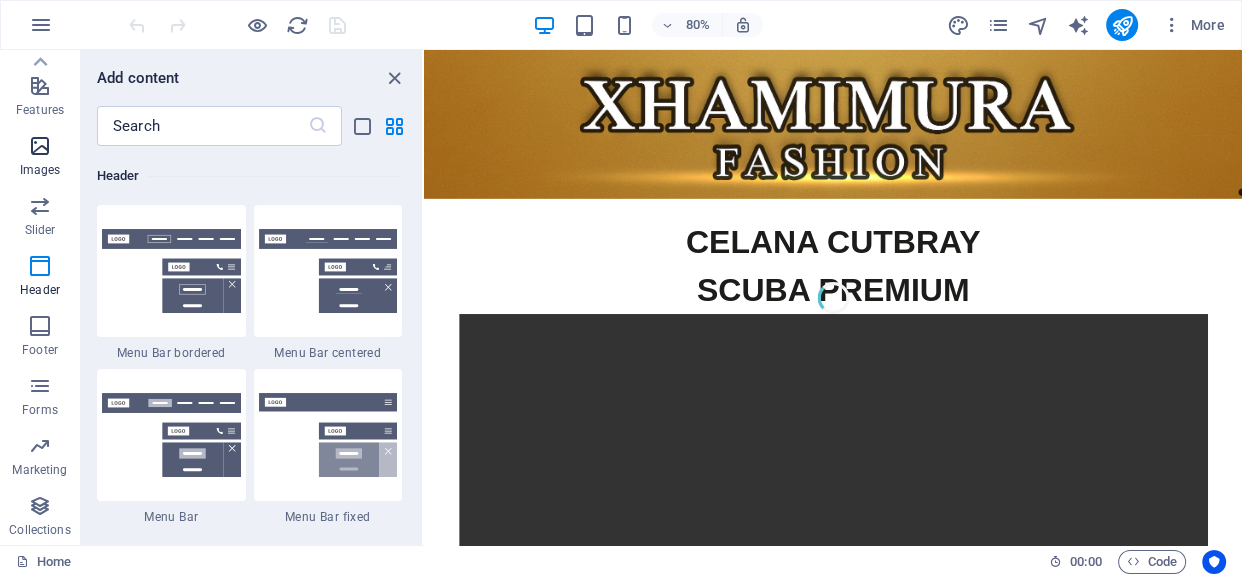 click at bounding box center [40, 146] 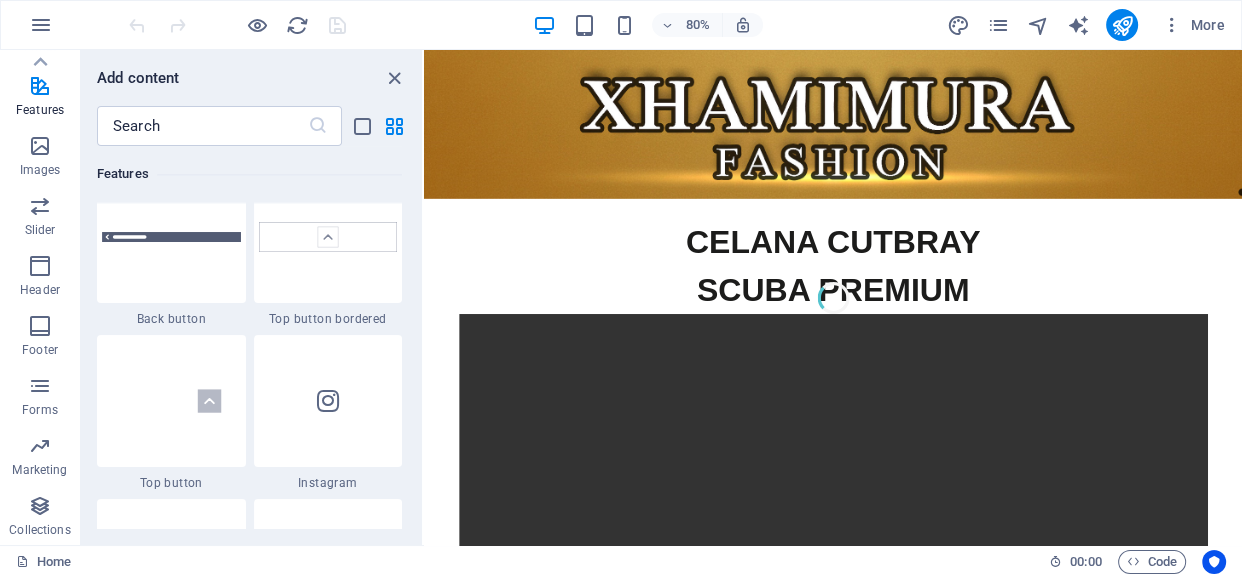 scroll, scrollTop: 9802, scrollLeft: 0, axis: vertical 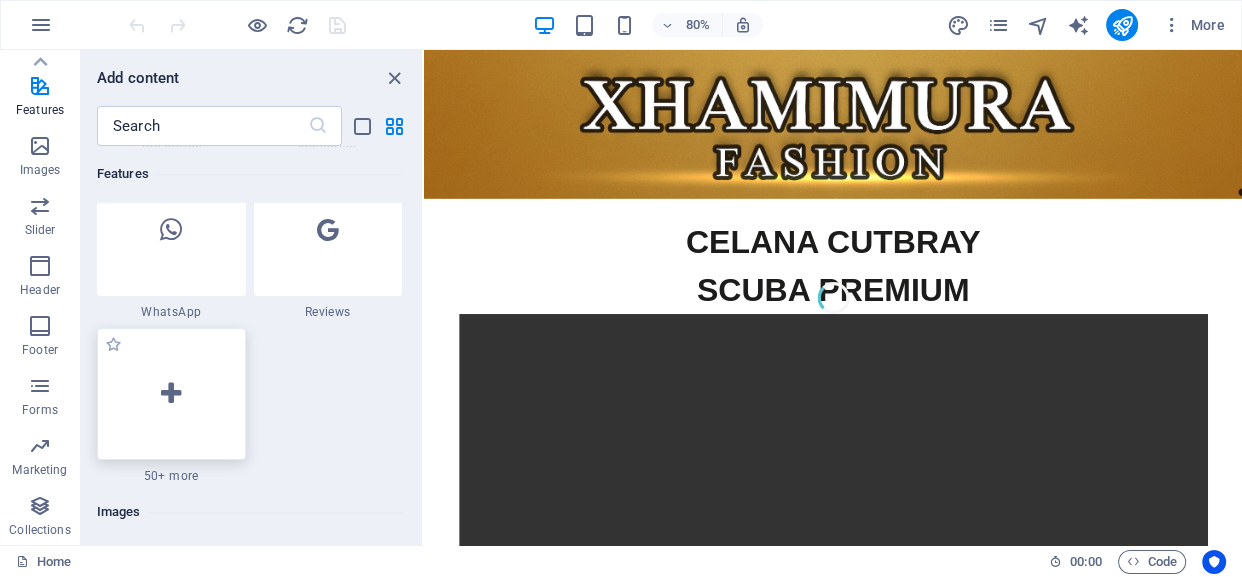 click at bounding box center [171, 394] 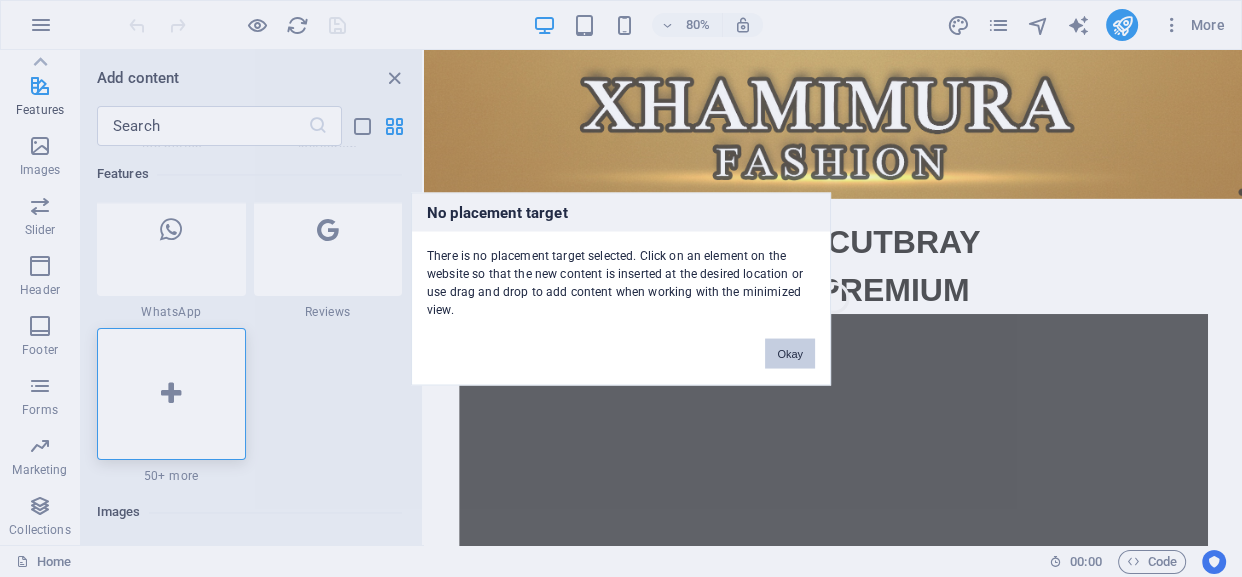 click on "Okay" at bounding box center [790, 353] 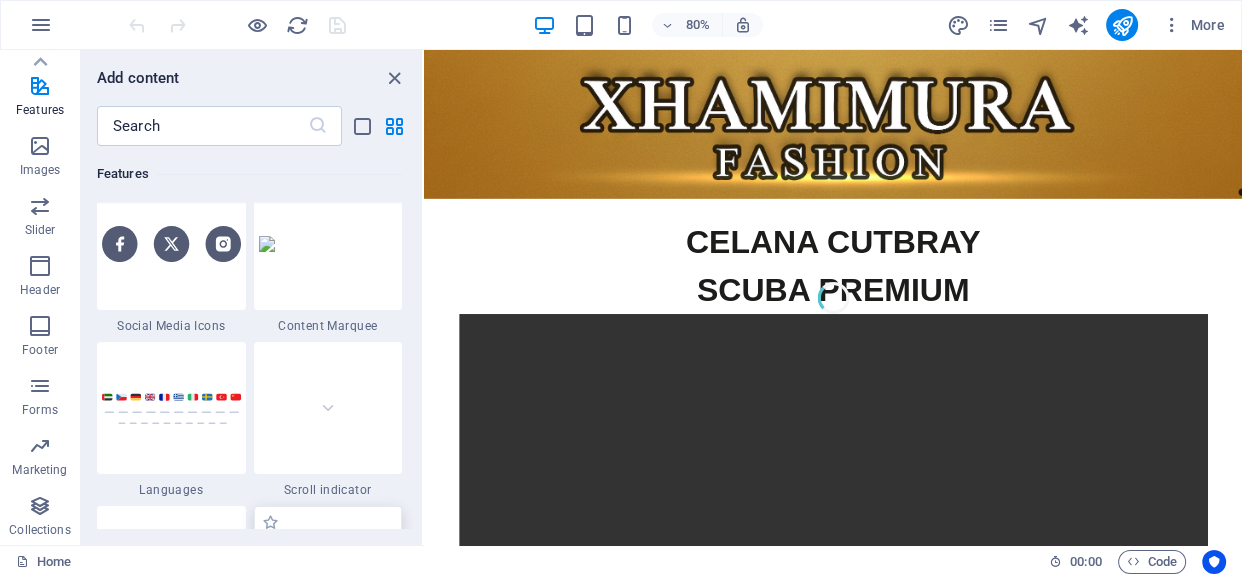 scroll, scrollTop: 8798, scrollLeft: 0, axis: vertical 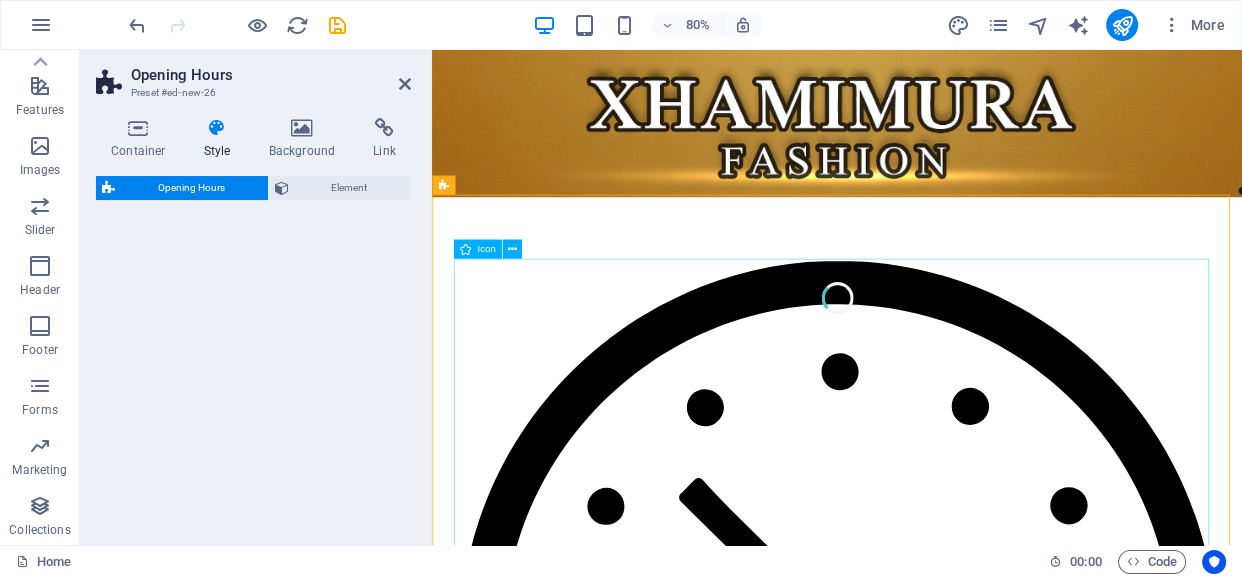 select on "rem" 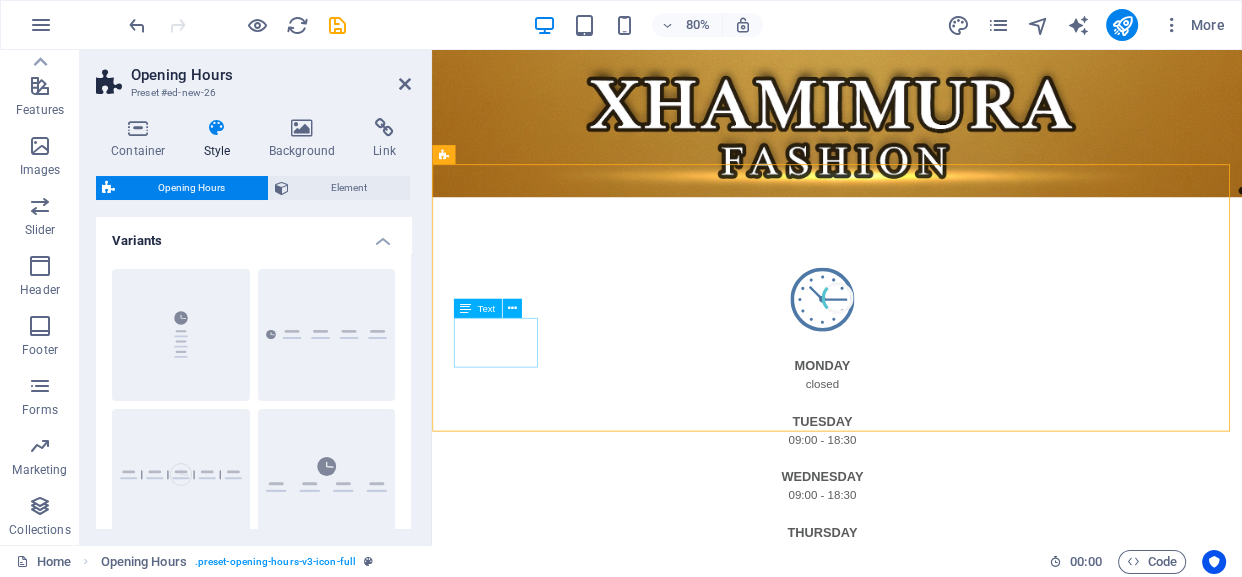 scroll, scrollTop: 38, scrollLeft: 0, axis: vertical 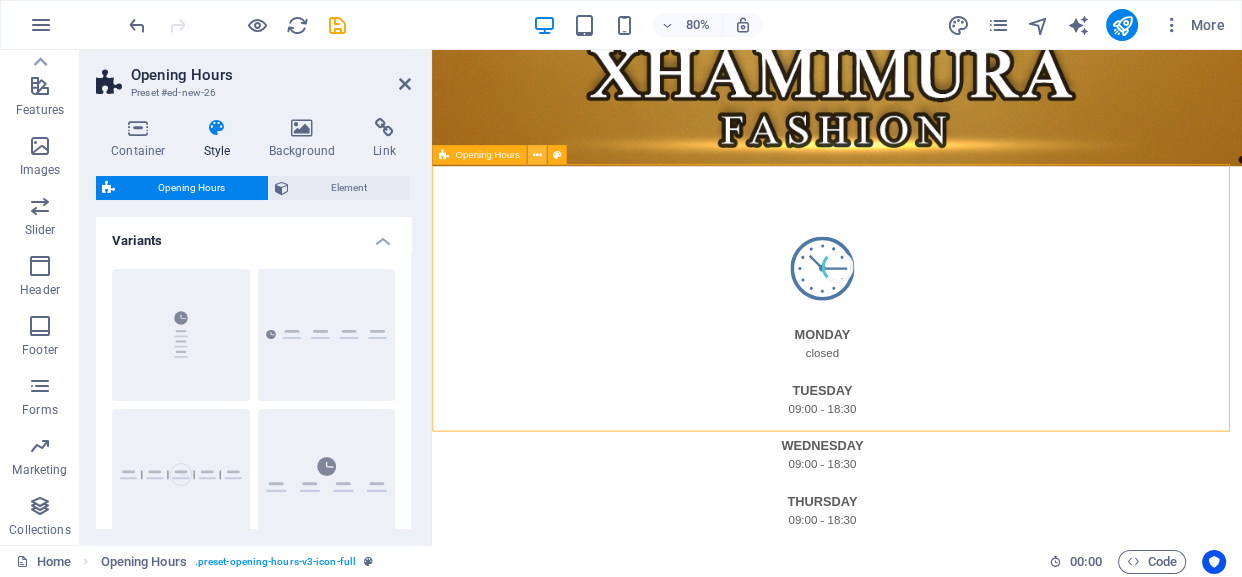 click at bounding box center (536, 154) 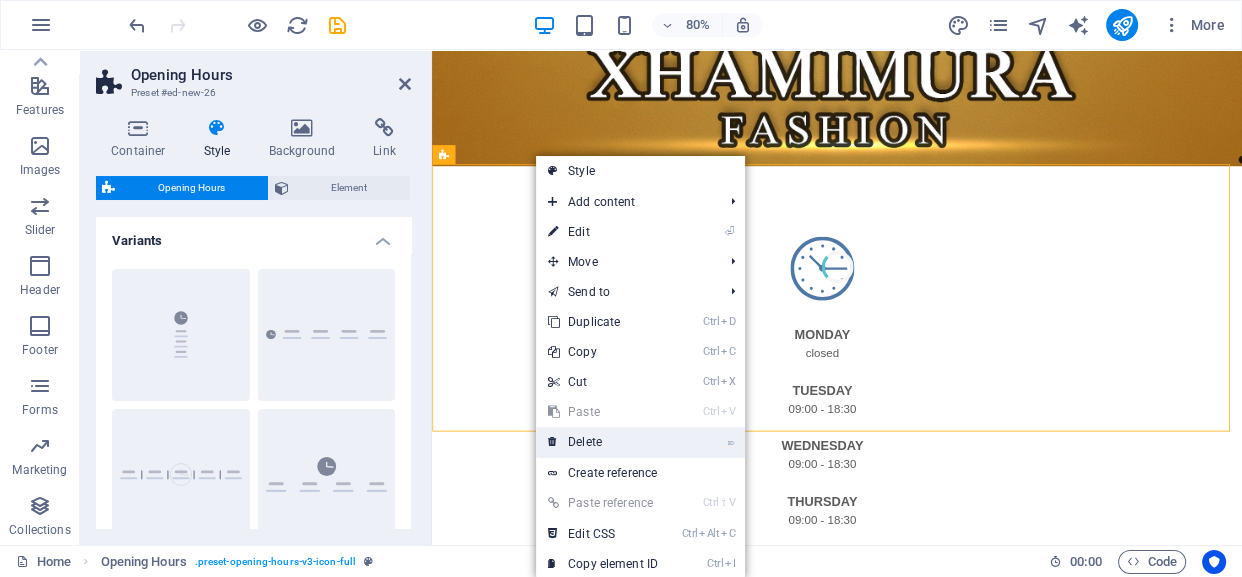 click on "⌦  Delete" at bounding box center [603, 442] 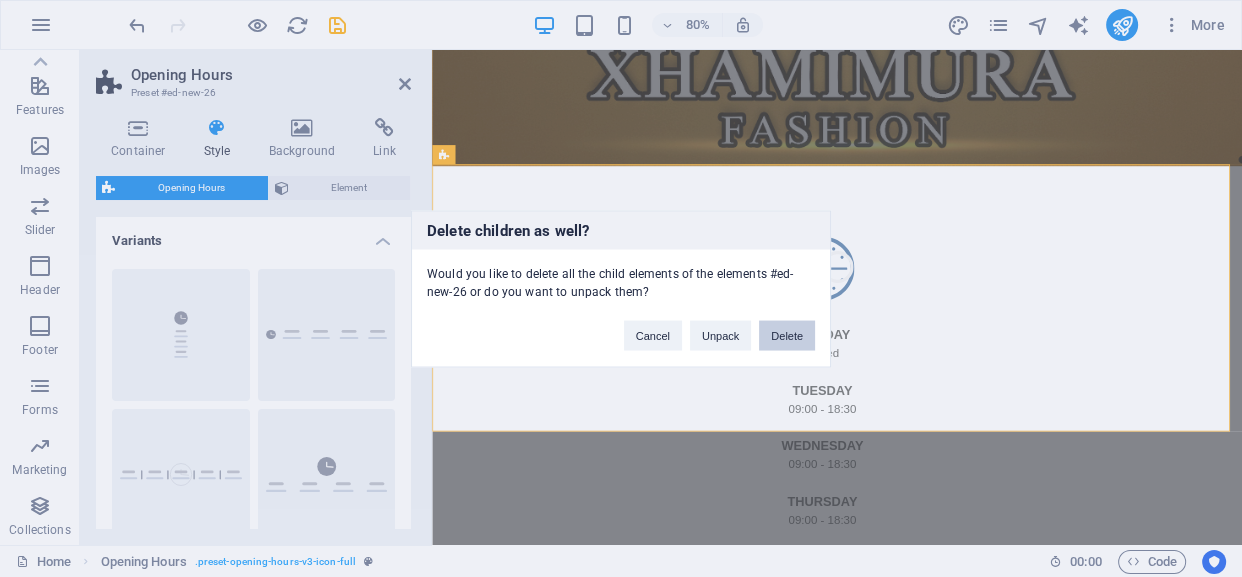 click on "Delete" at bounding box center [787, 335] 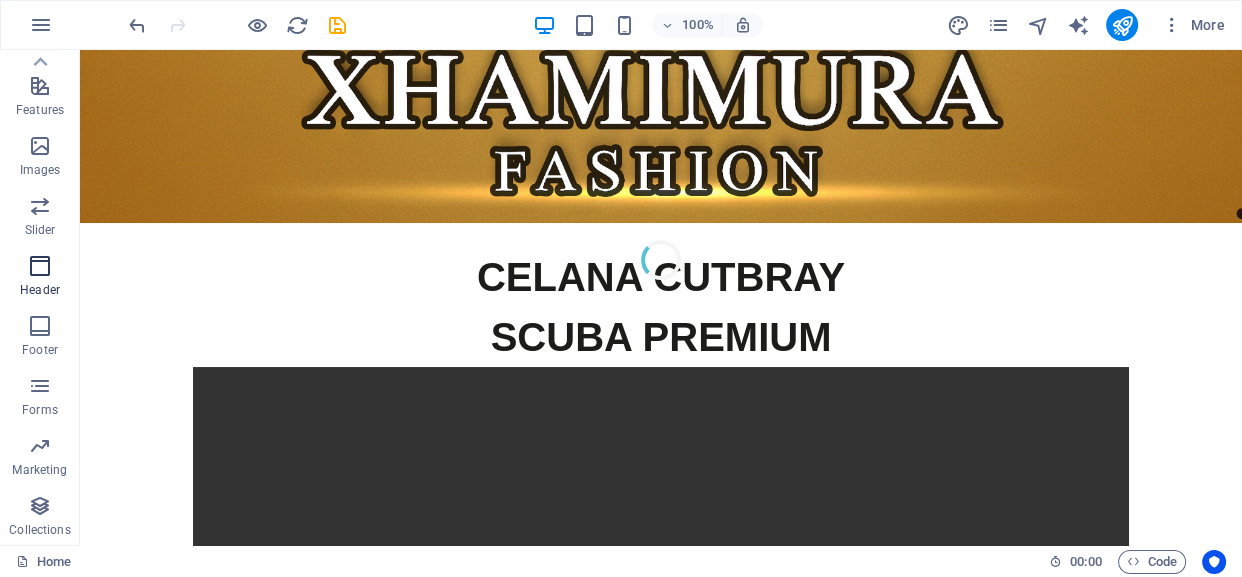 click at bounding box center [40, 266] 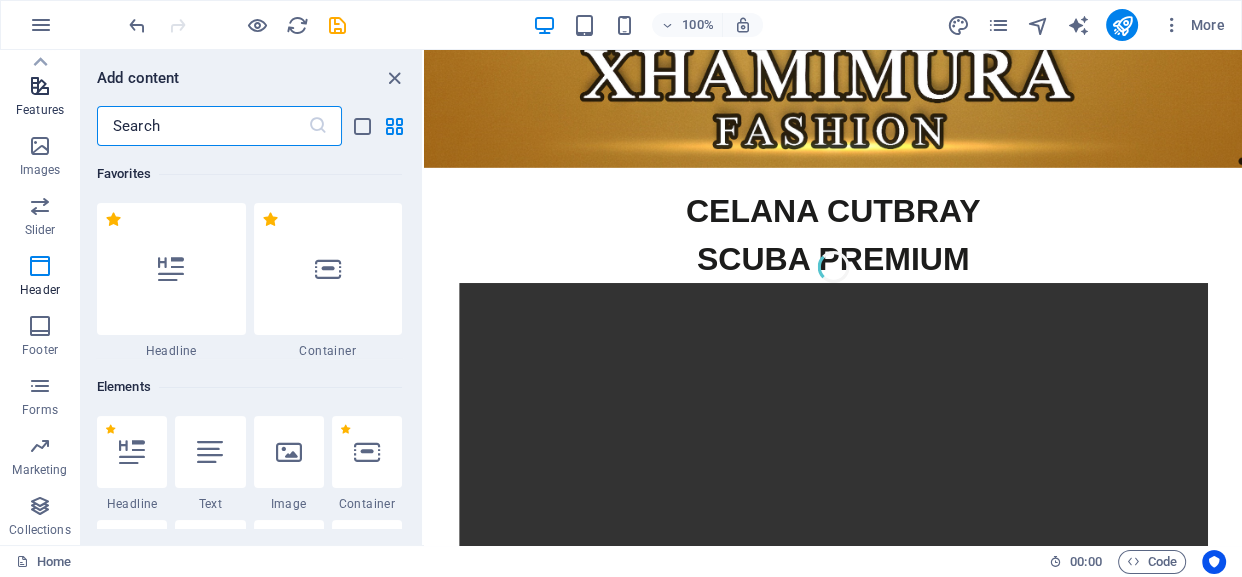 click on "Features" at bounding box center [40, 110] 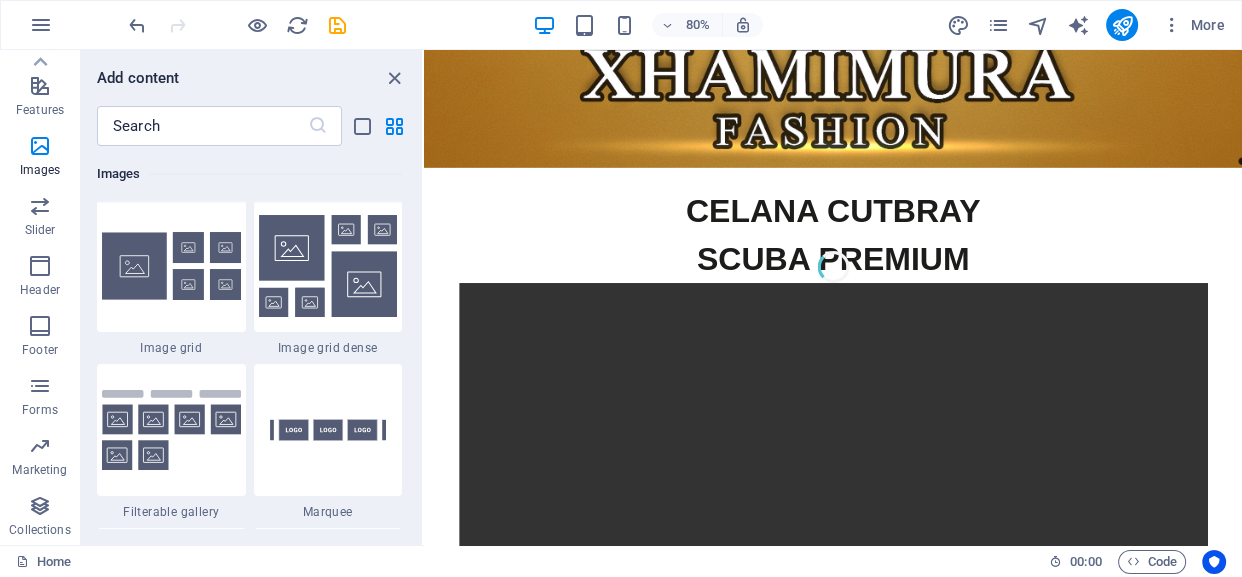 scroll, scrollTop: 10472, scrollLeft: 0, axis: vertical 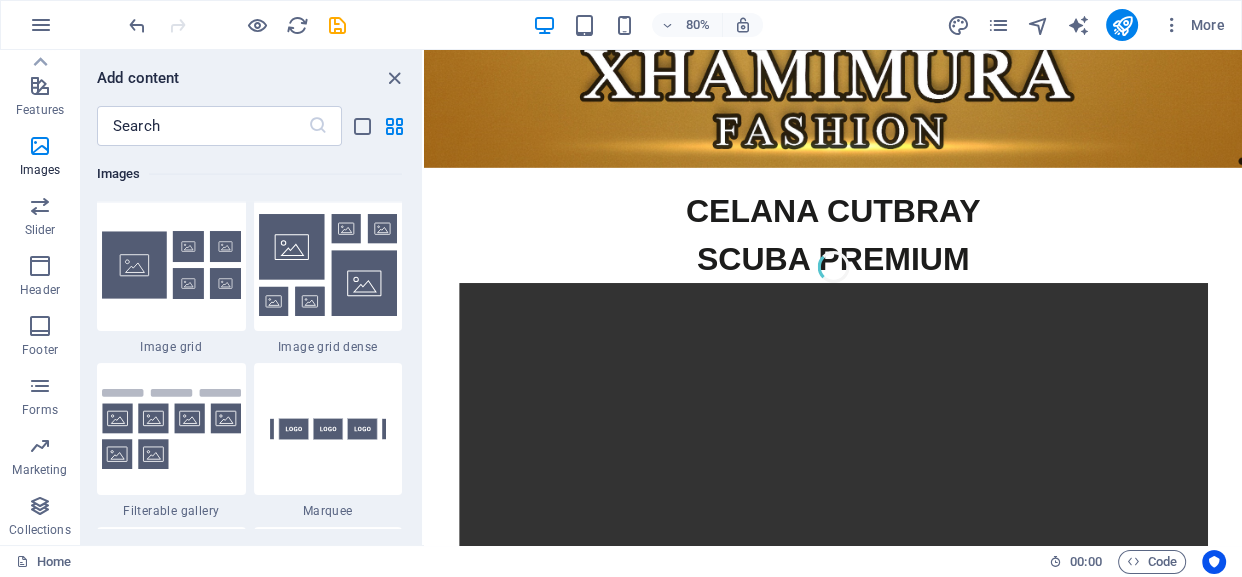click on "80% More" at bounding box center [621, 25] 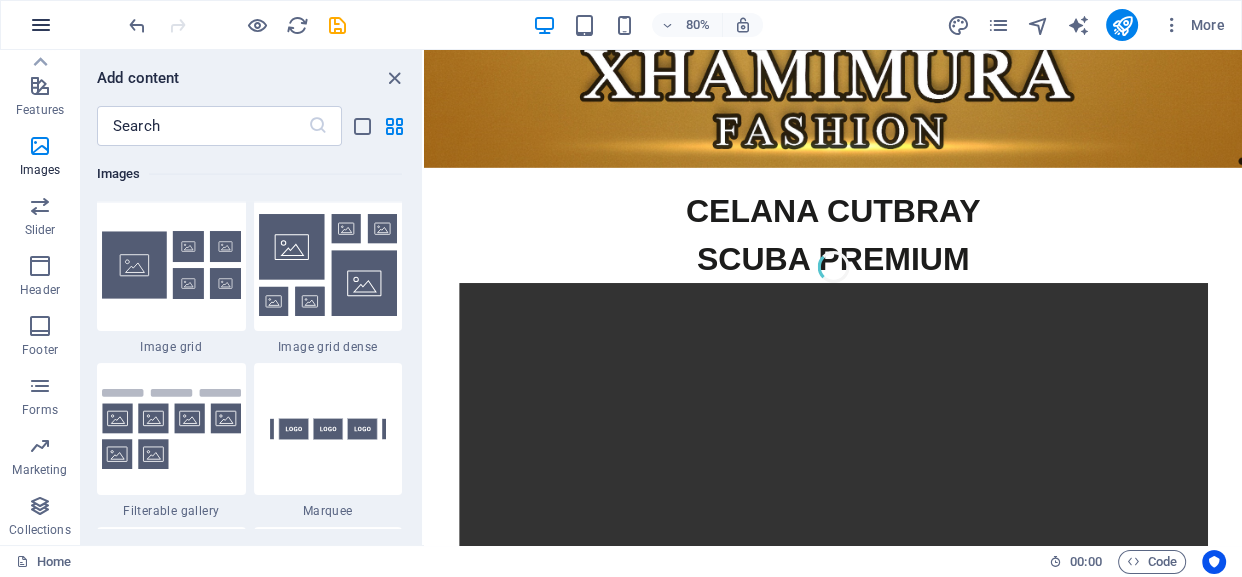 click at bounding box center (41, 25) 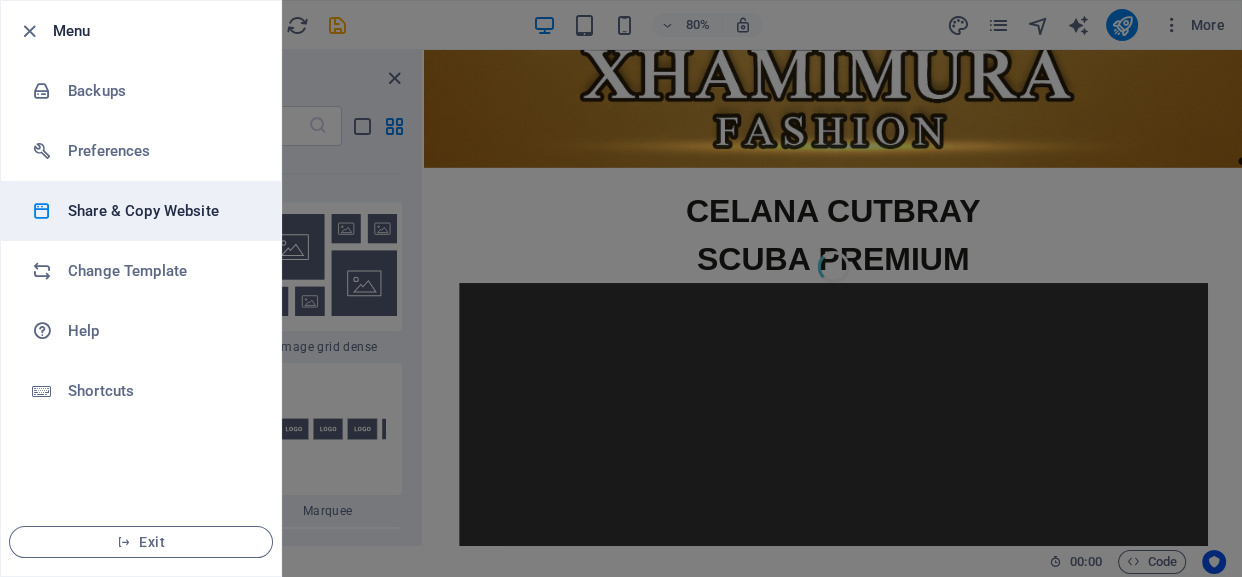 click on "Share & Copy Website" at bounding box center (141, 211) 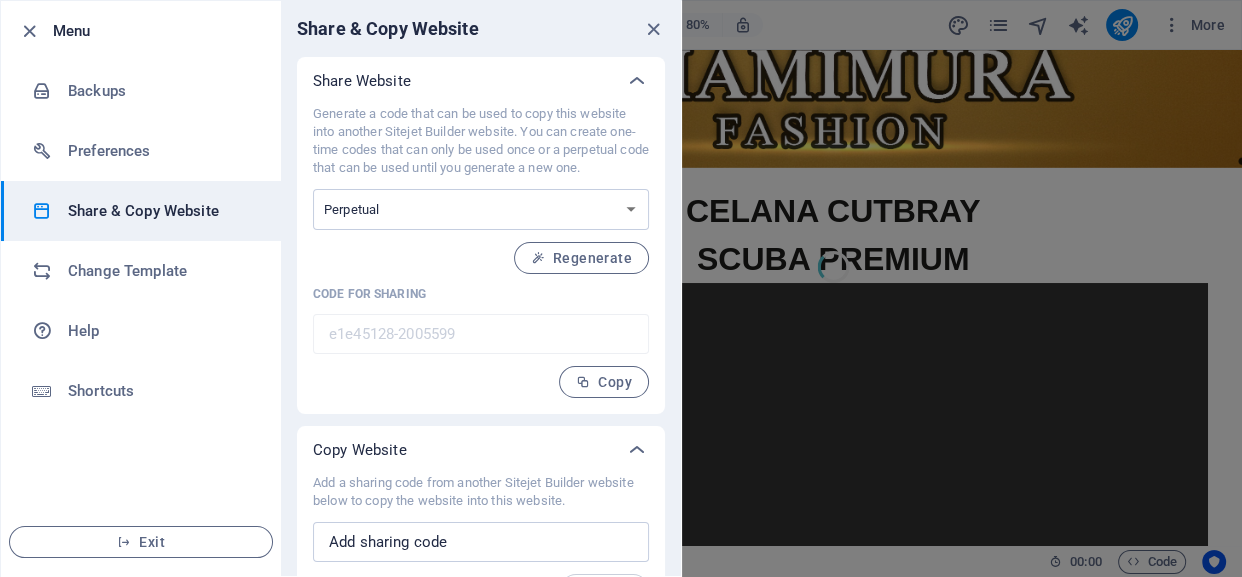 scroll, scrollTop: 45, scrollLeft: 0, axis: vertical 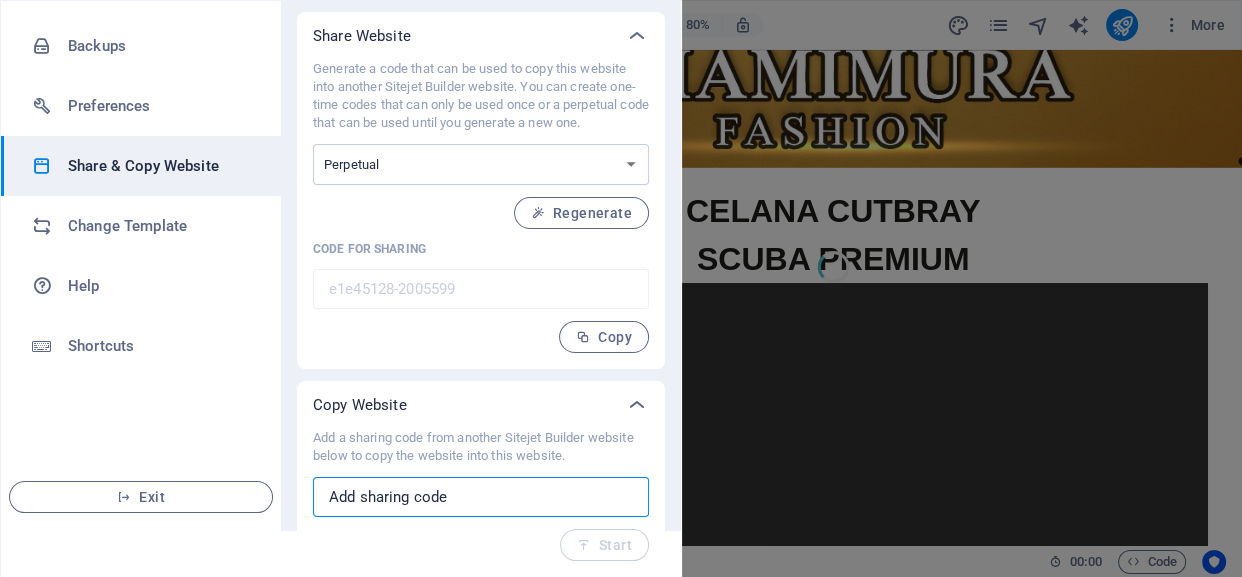 click at bounding box center (481, 497) 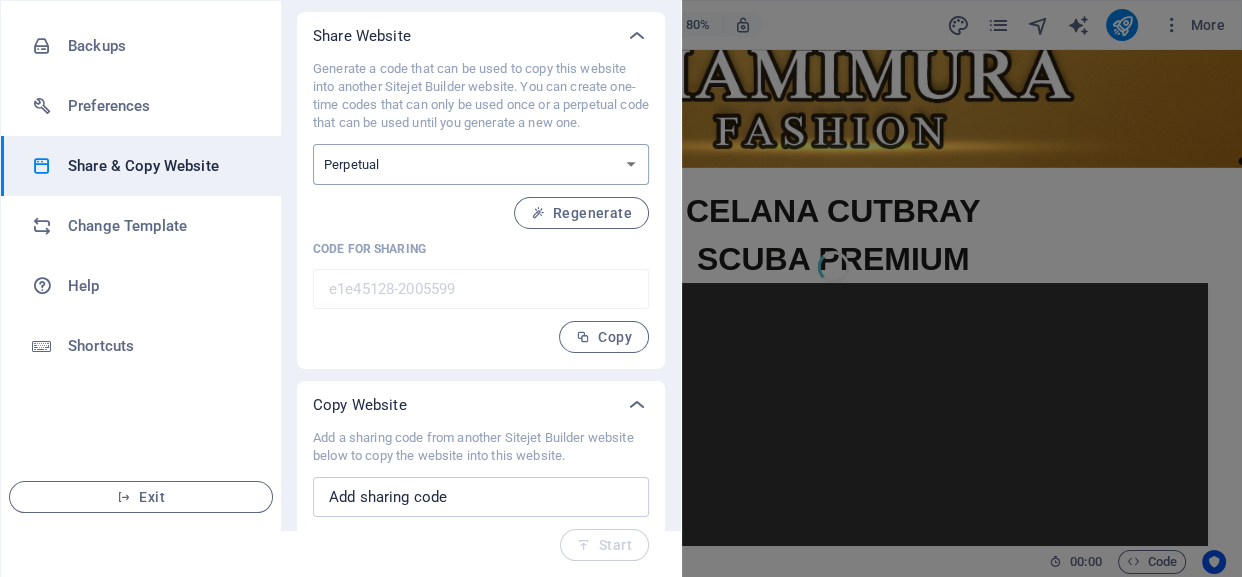 click on "One-time Perpetual" at bounding box center (481, 164) 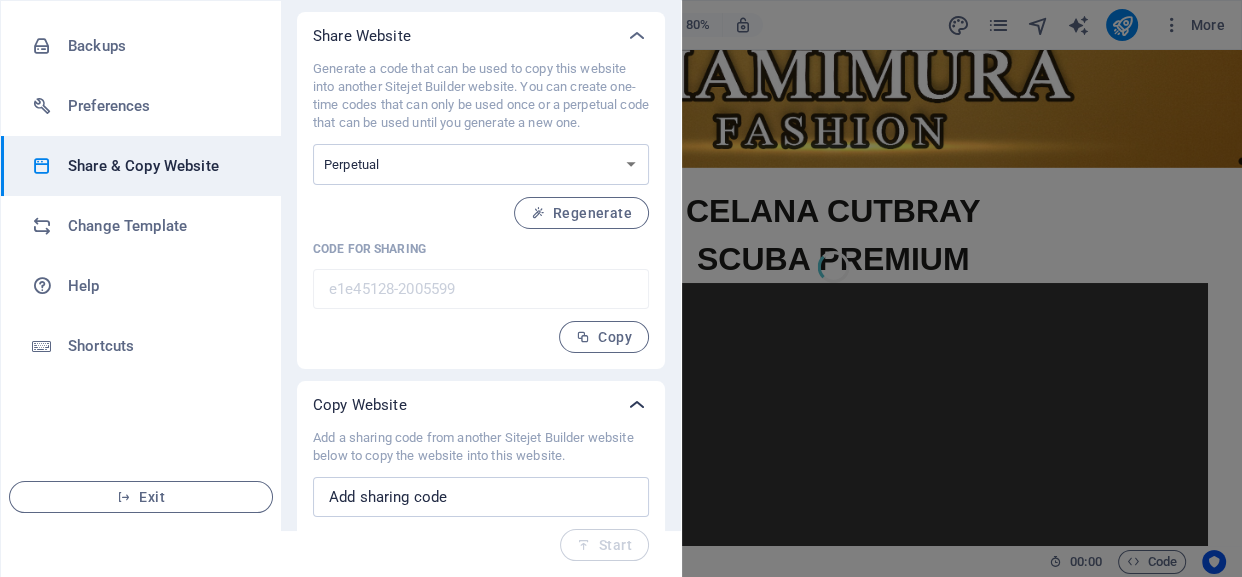 click at bounding box center [637, 405] 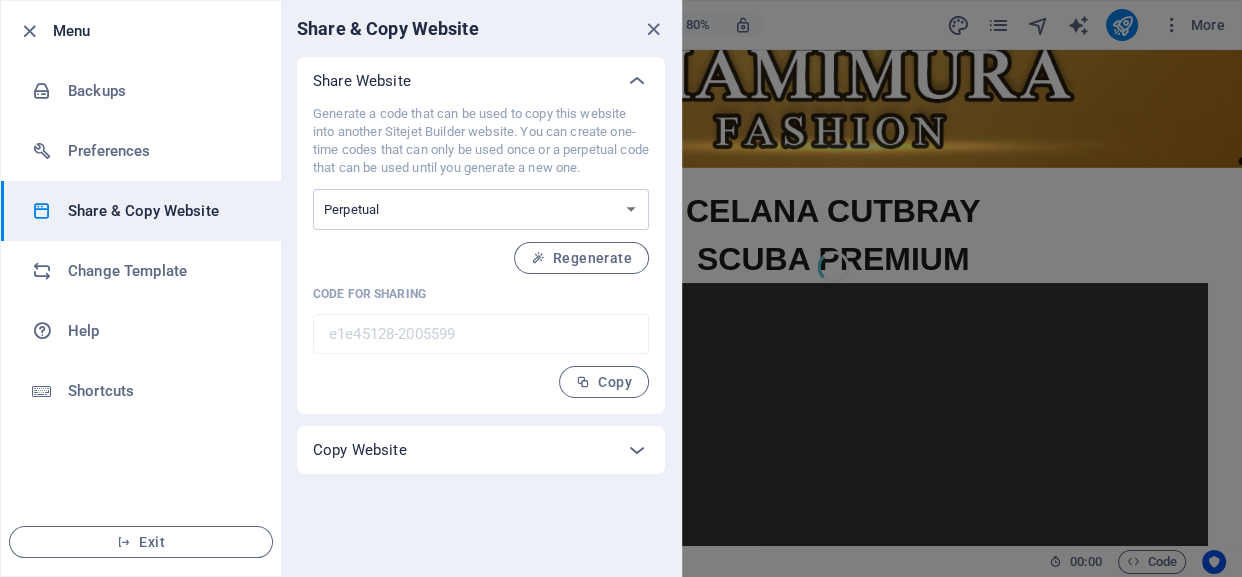 scroll, scrollTop: 0, scrollLeft: 0, axis: both 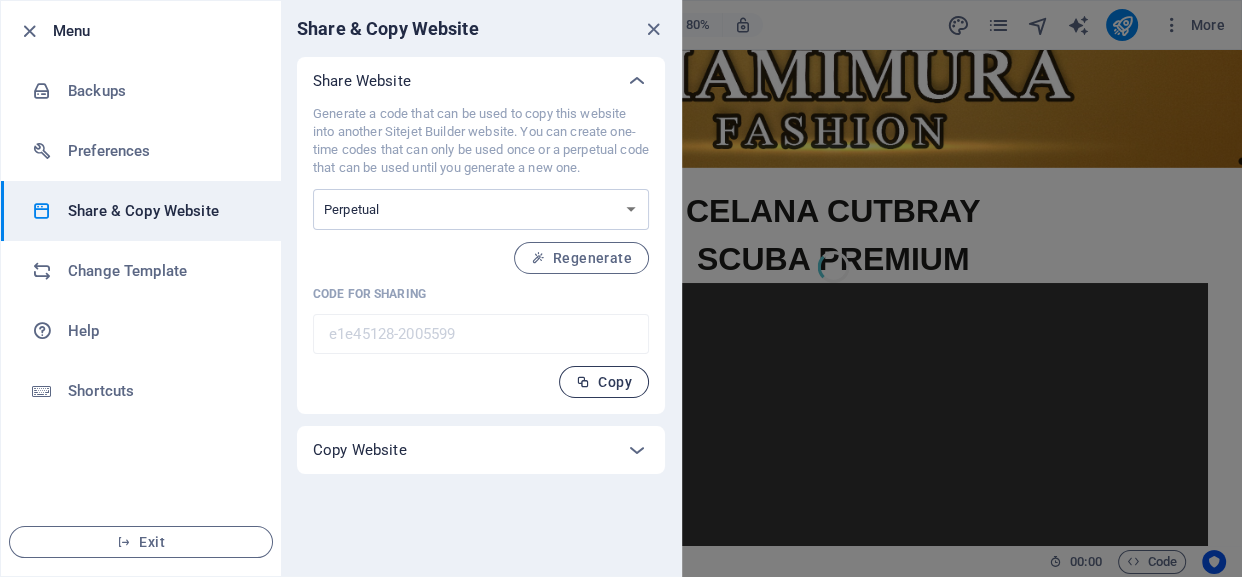 click on "Copy" at bounding box center [604, 382] 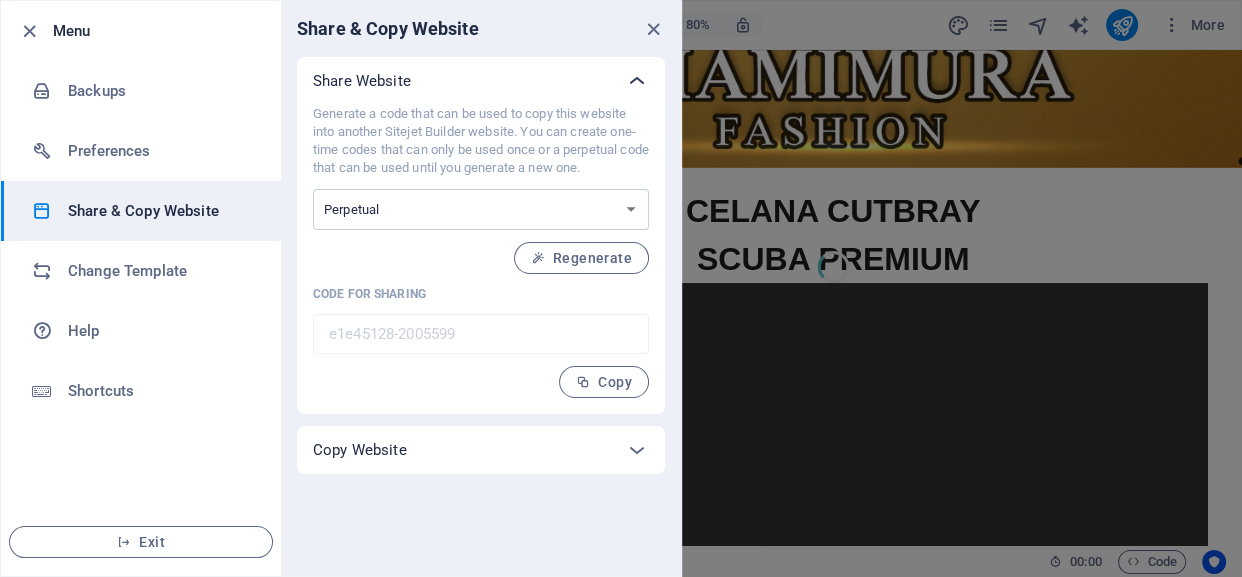 click at bounding box center [637, 81] 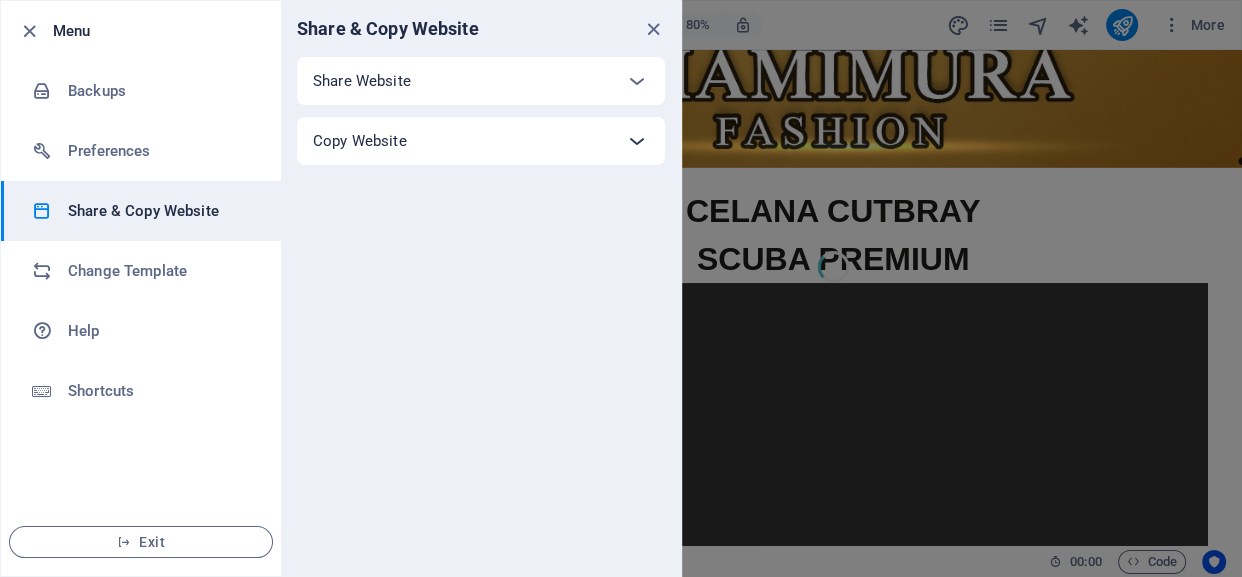 click at bounding box center (637, 141) 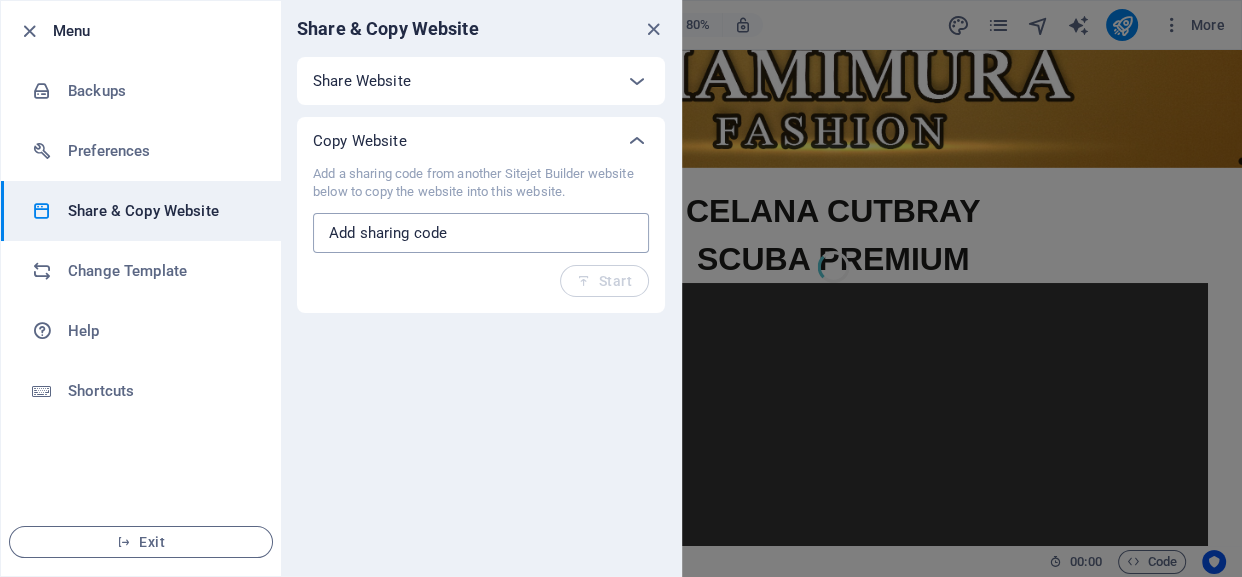 click at bounding box center (481, 233) 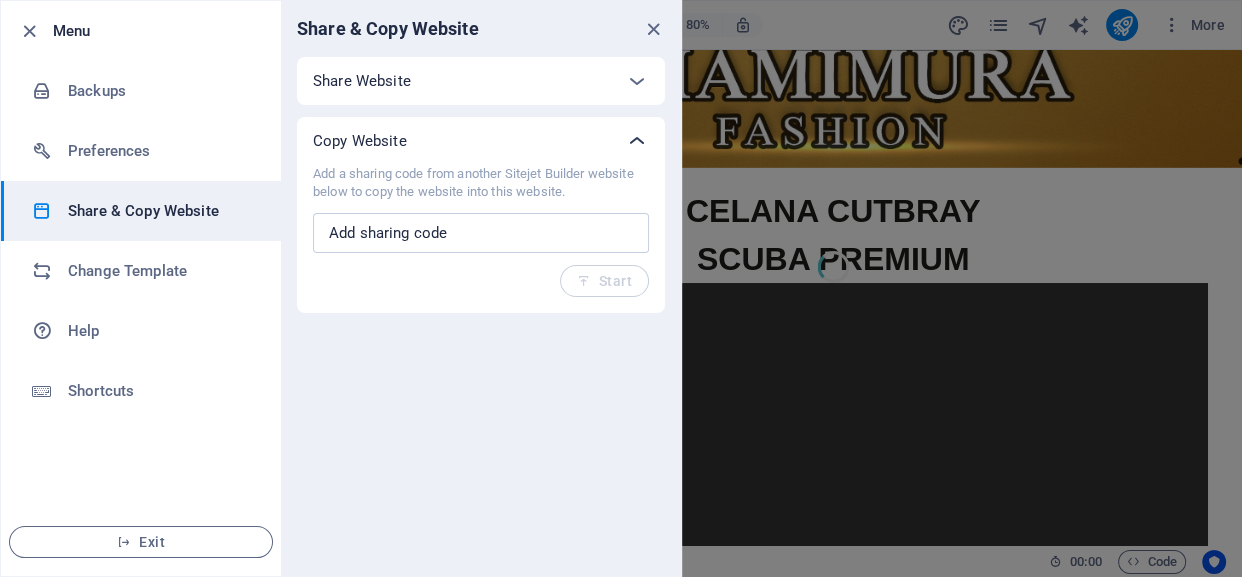 click at bounding box center (637, 141) 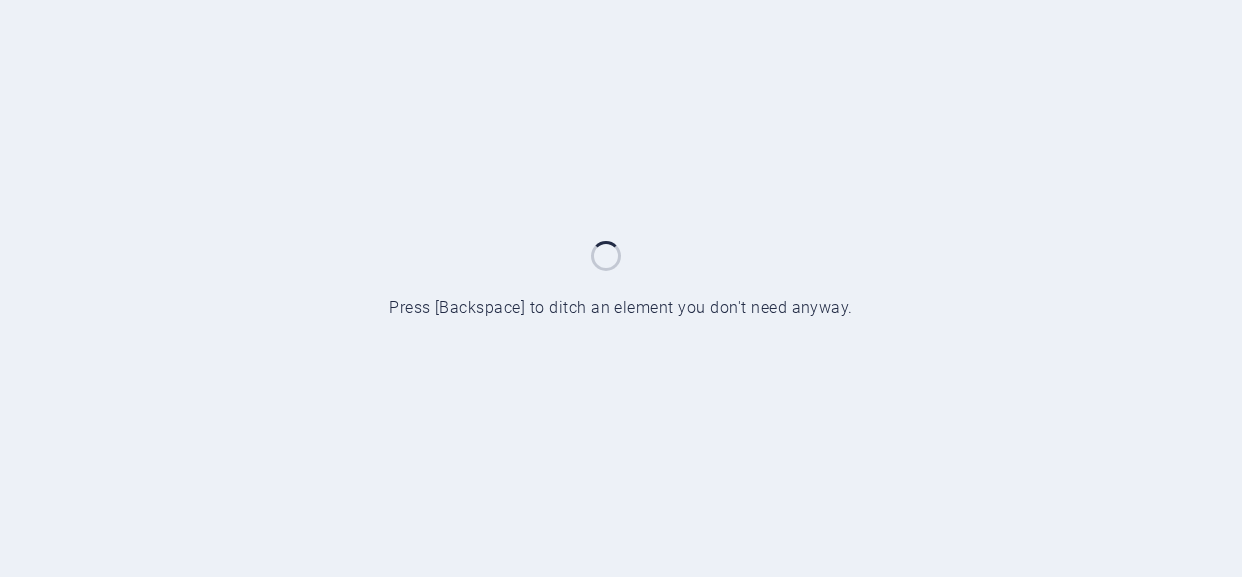 scroll, scrollTop: 0, scrollLeft: 0, axis: both 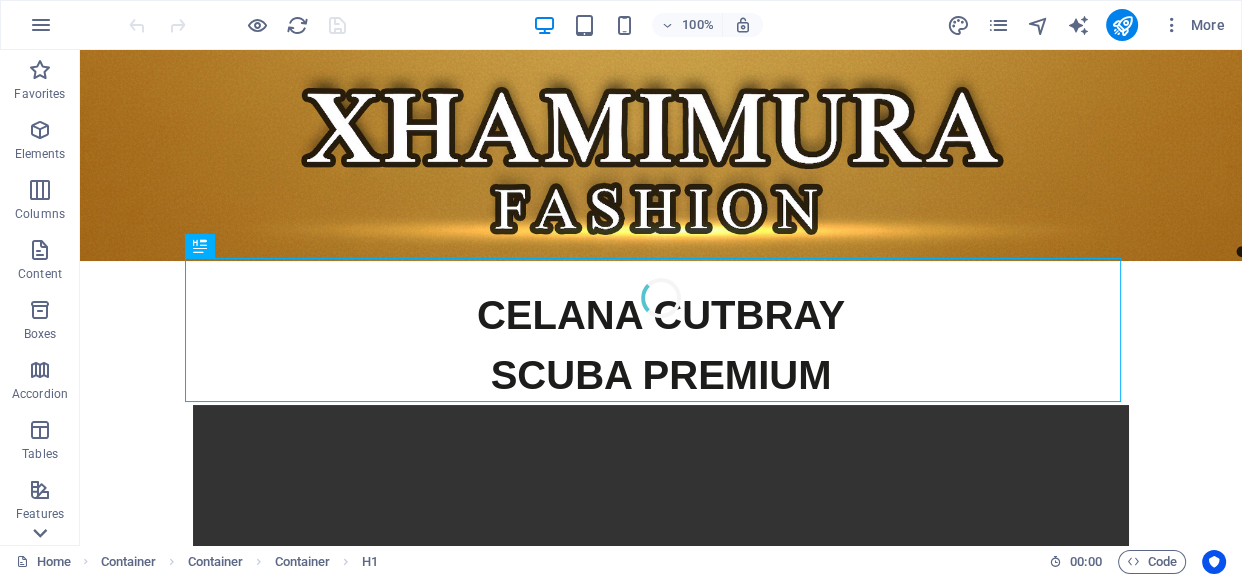 click 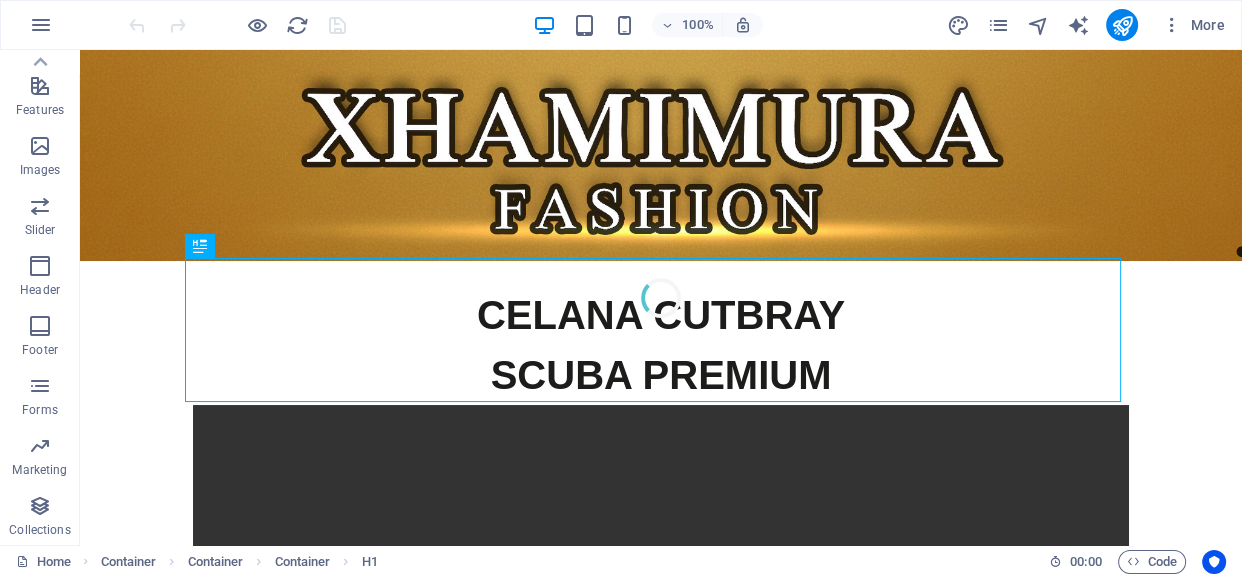 click on "Collections" at bounding box center [39, 530] 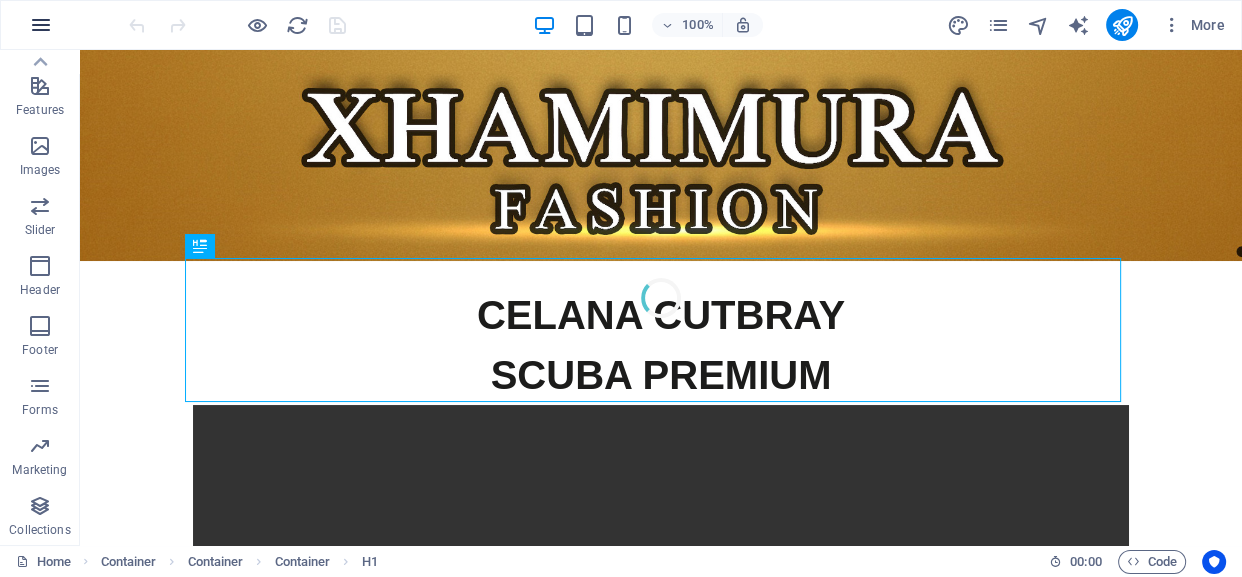 click at bounding box center (41, 25) 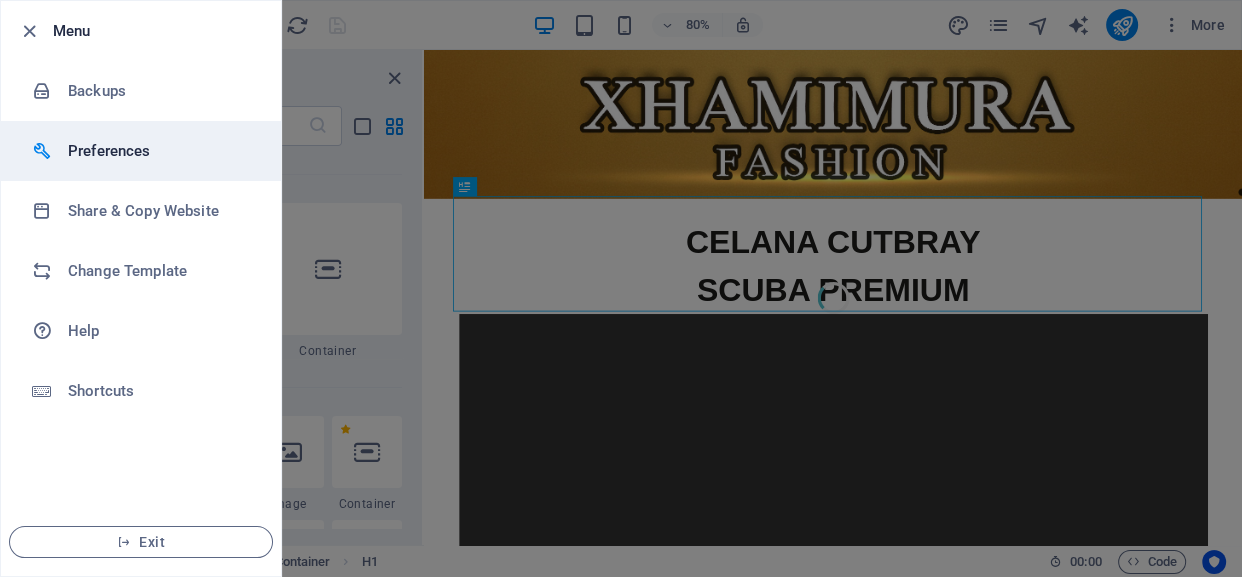 scroll, scrollTop: 18302, scrollLeft: 0, axis: vertical 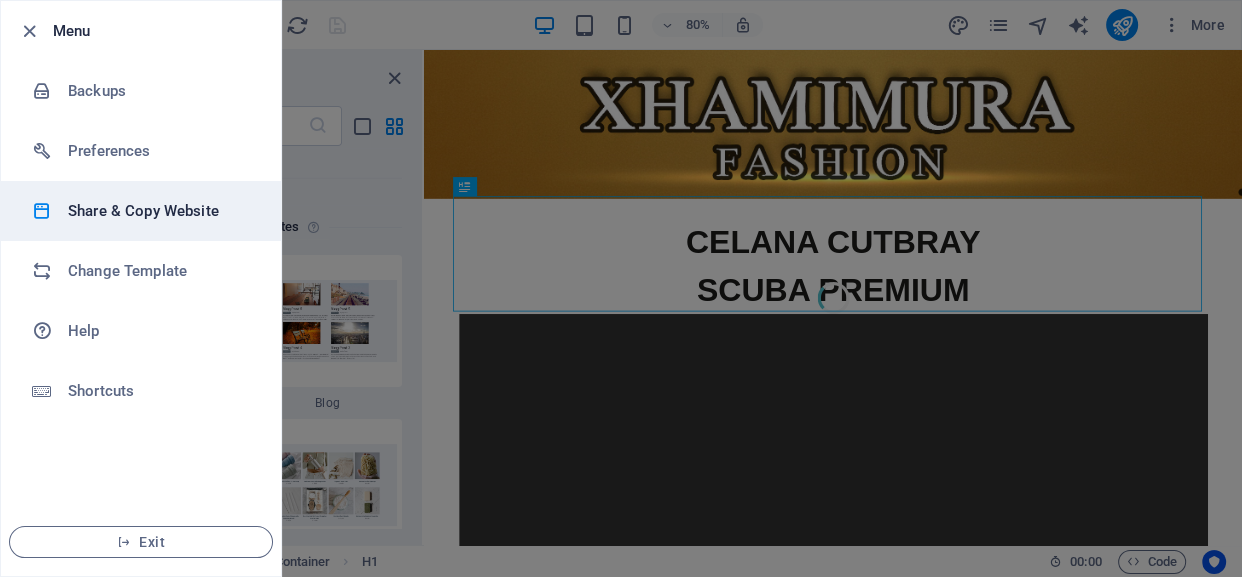 click on "Share & Copy Website" at bounding box center [160, 211] 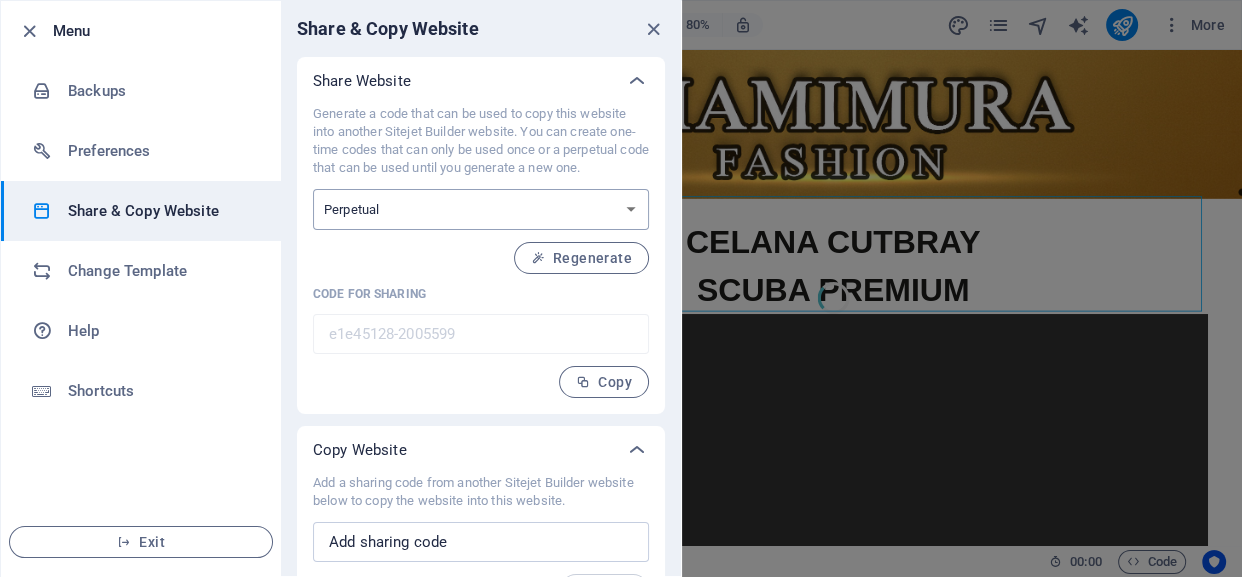 click on "One-time Perpetual" at bounding box center (481, 209) 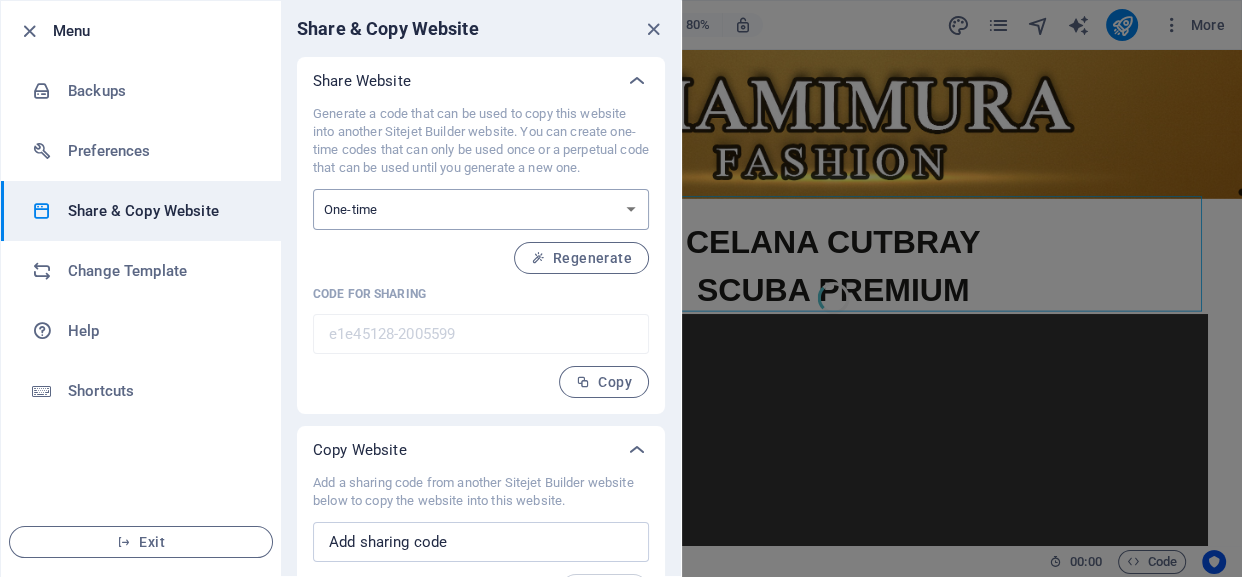 click on "One-time Perpetual" at bounding box center [481, 209] 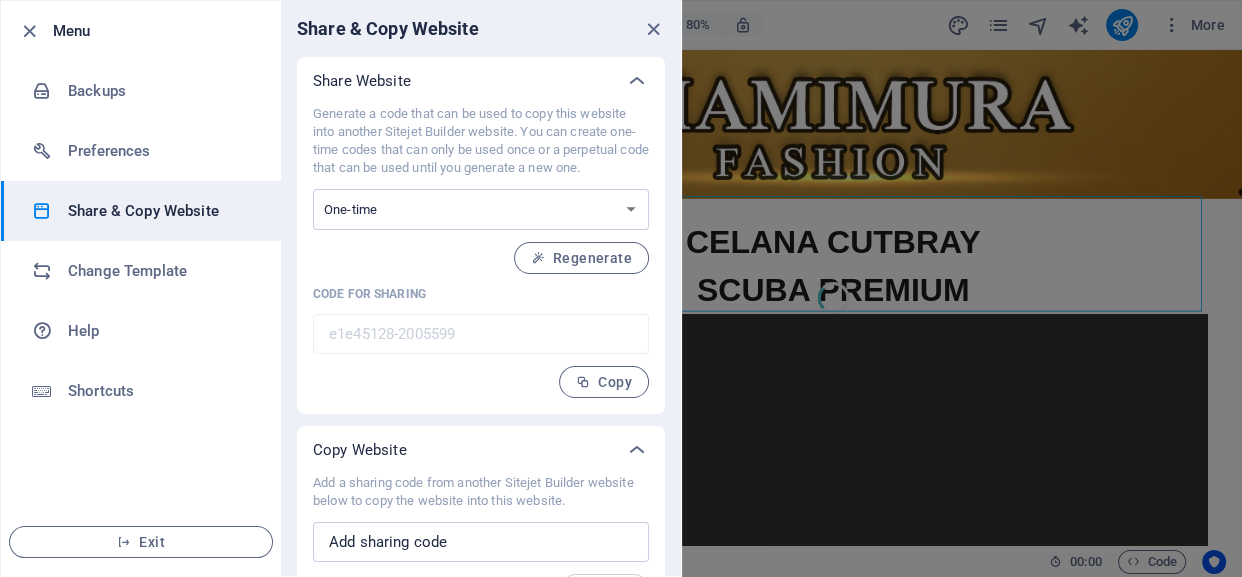 type 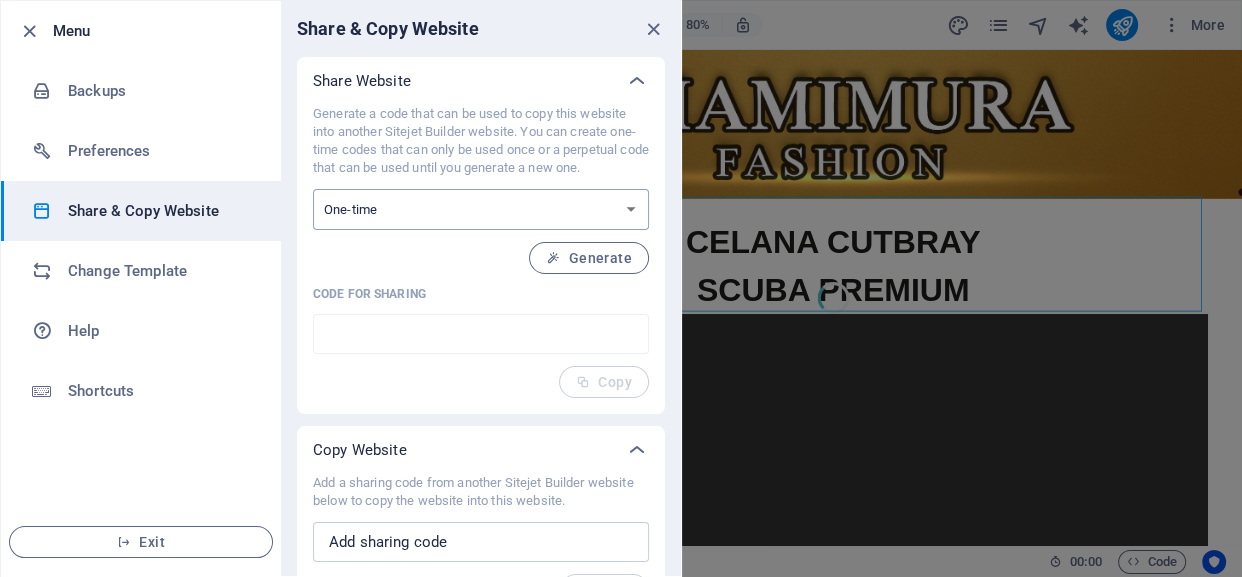 click on "One-time Perpetual" at bounding box center (481, 209) 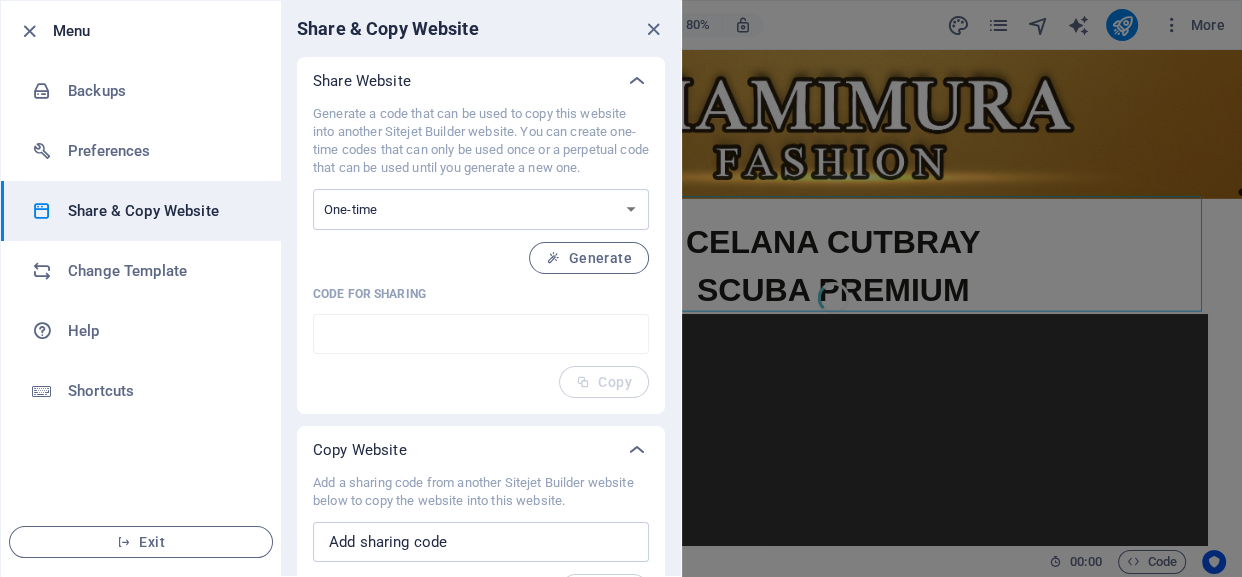 select on "perpetual" 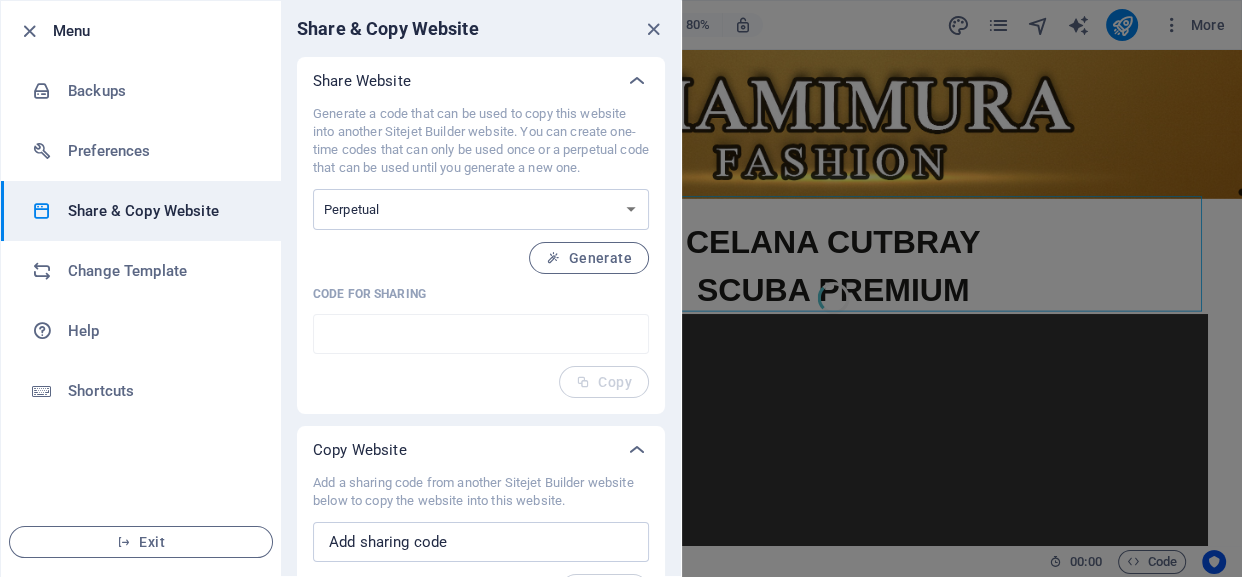 click on "One-time Perpetual" at bounding box center (481, 209) 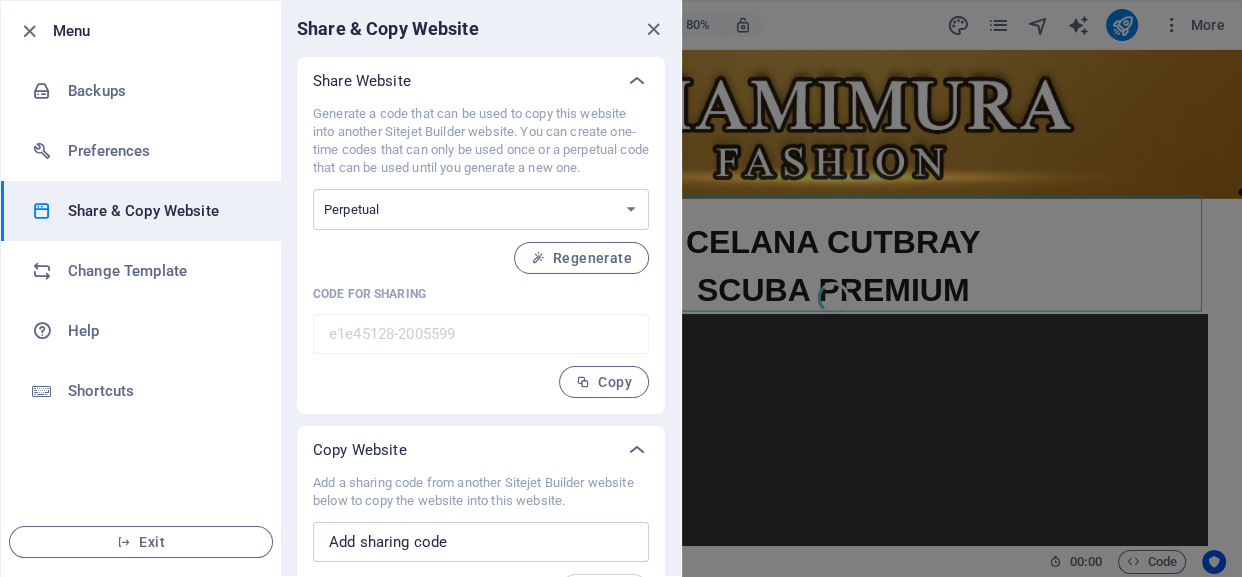 click on "e1e45128-2005599" at bounding box center (481, 334) 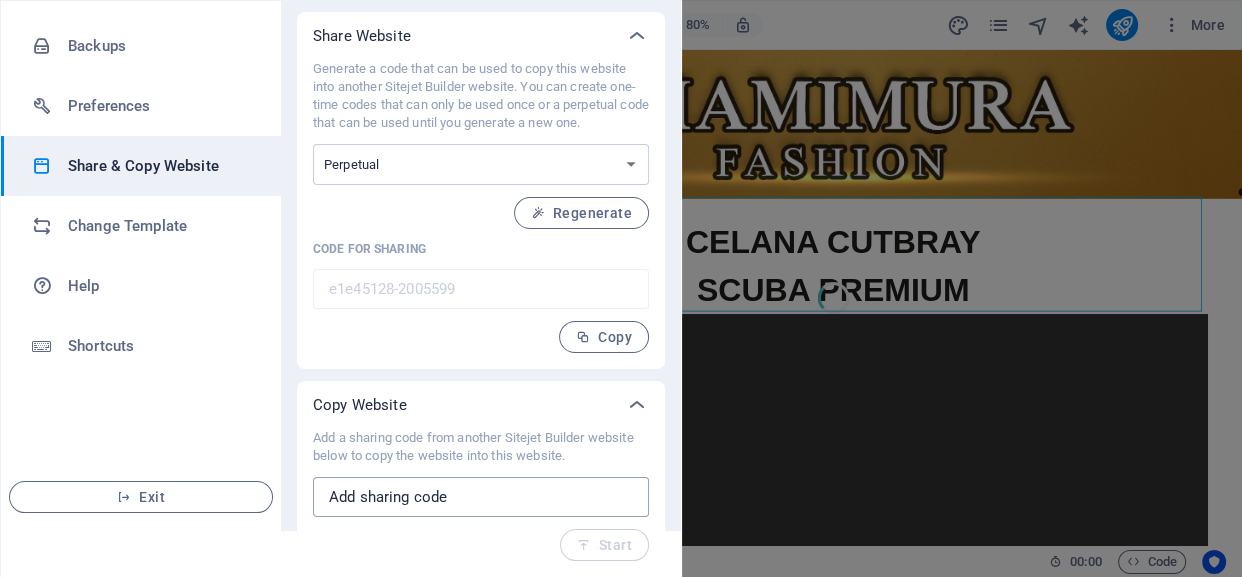click at bounding box center (481, 497) 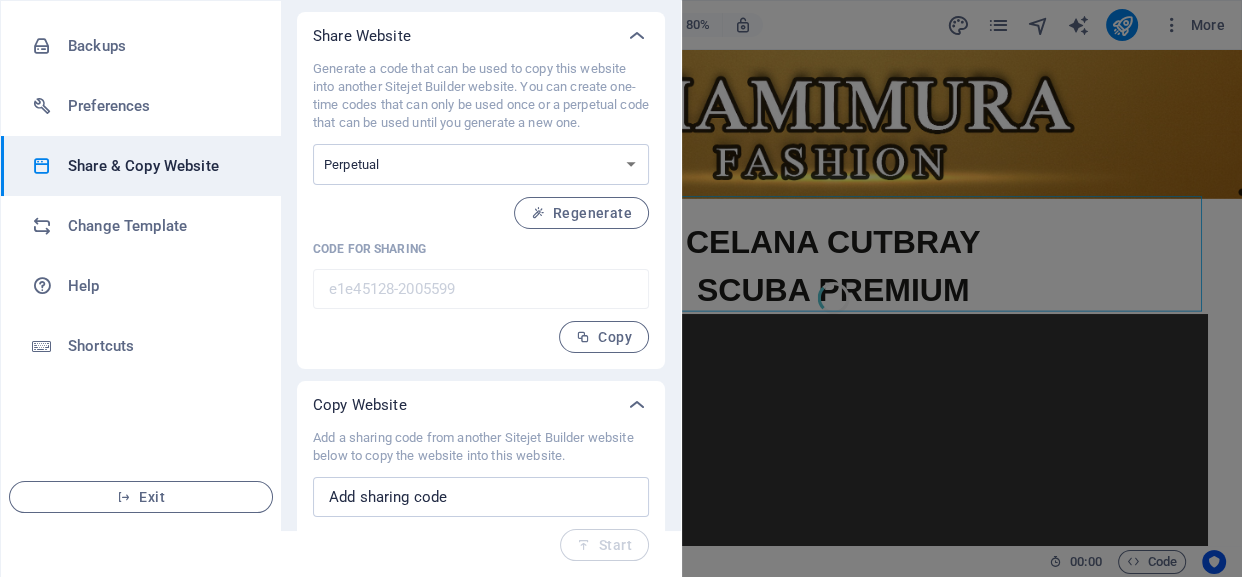 click on "e1e45128-2005599" at bounding box center [481, 289] 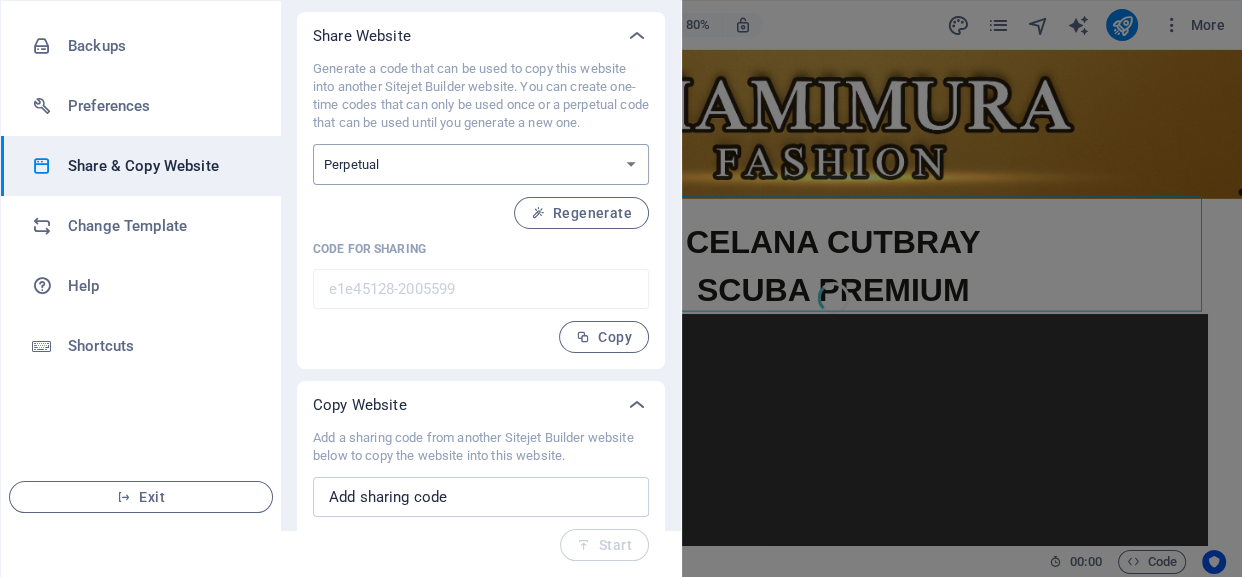 click on "One-time Perpetual" at bounding box center (481, 164) 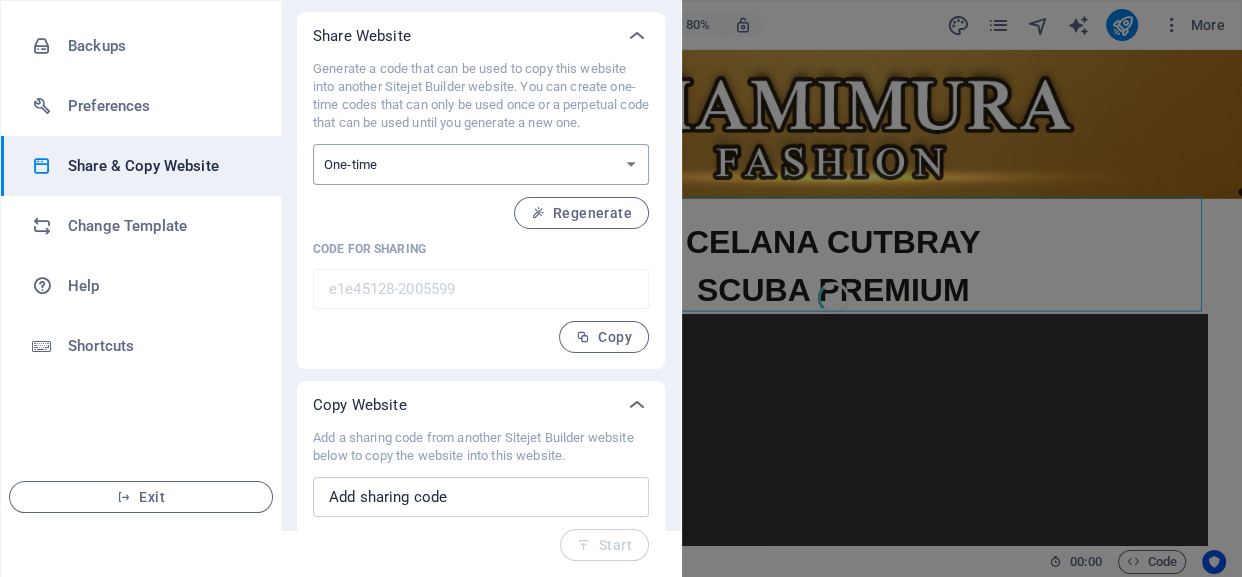 click on "One-time Perpetual" at bounding box center (481, 164) 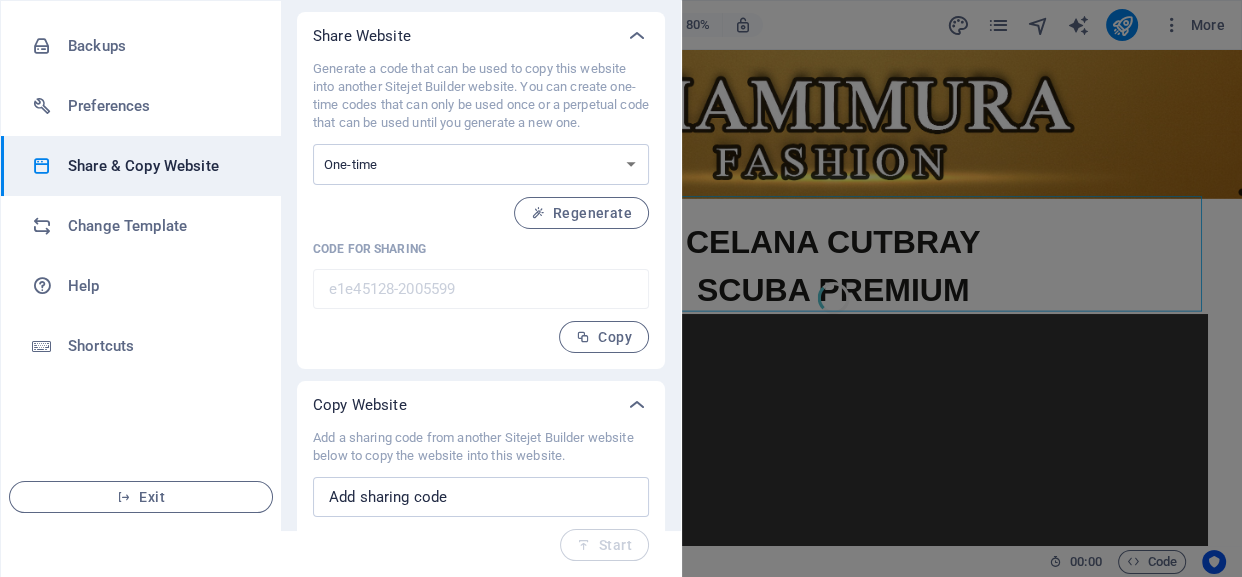 type 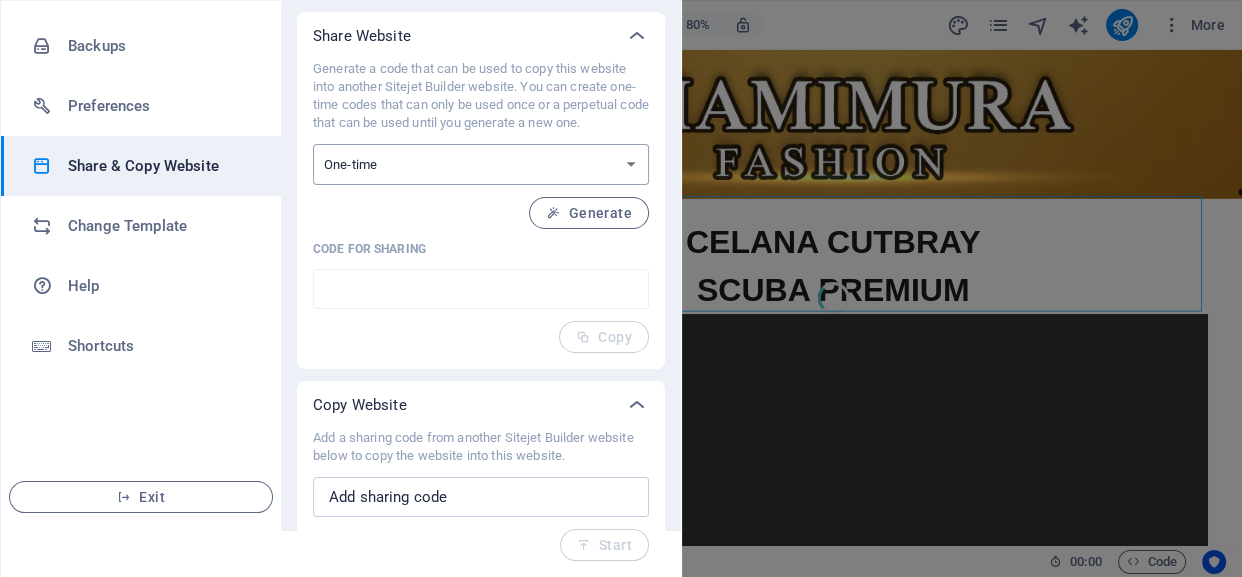 click on "One-time Perpetual" at bounding box center (481, 164) 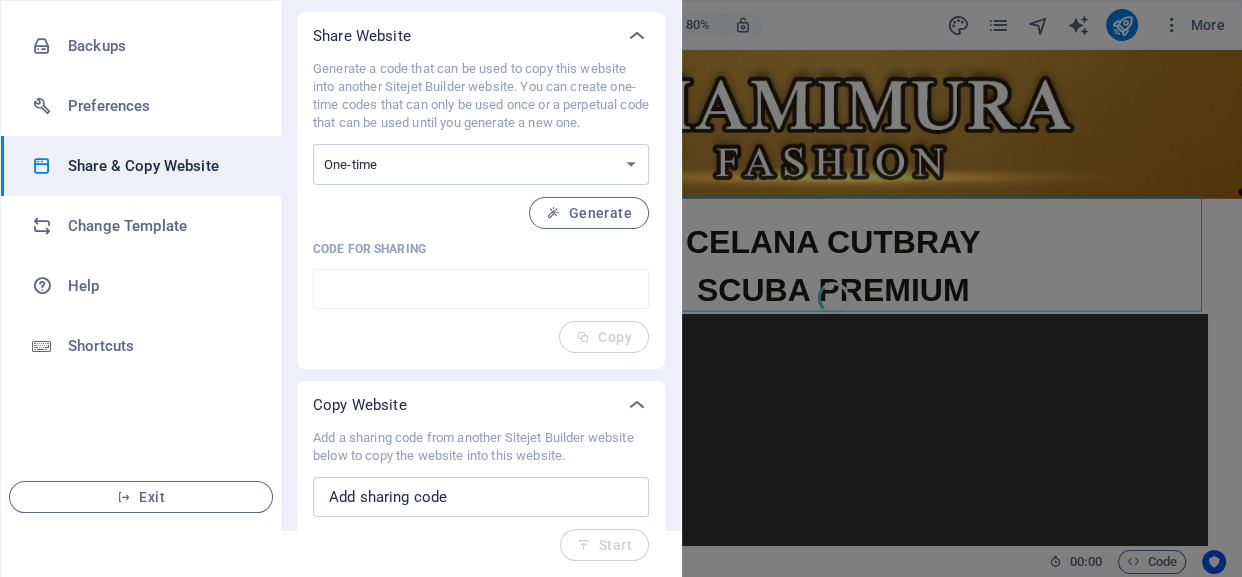 click at bounding box center [621, 288] 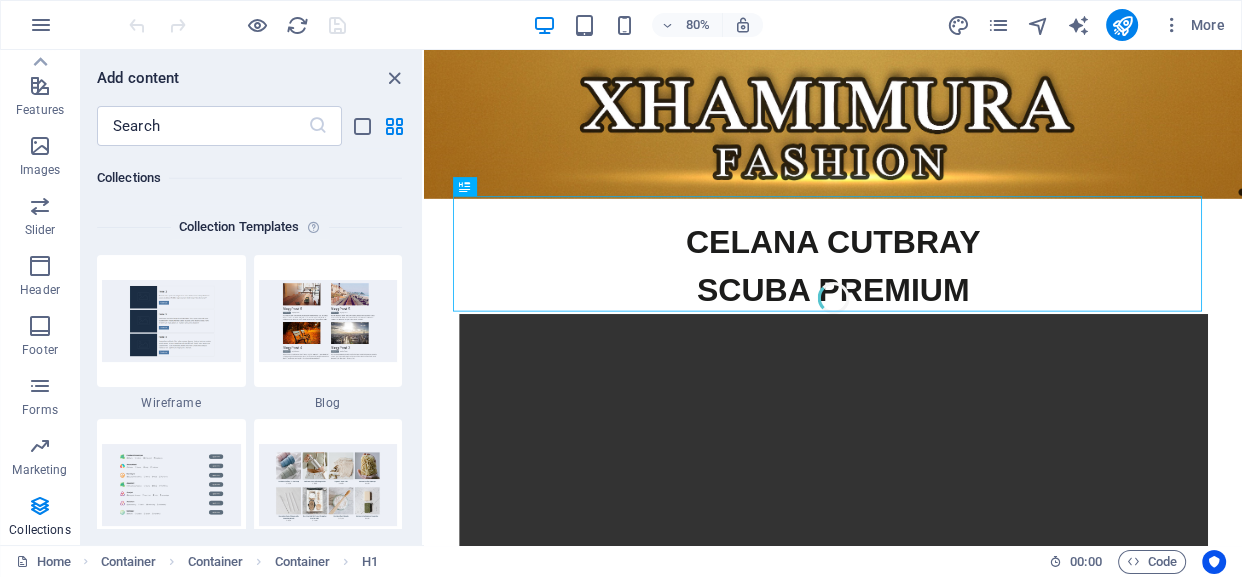 scroll, scrollTop: 0, scrollLeft: 0, axis: both 